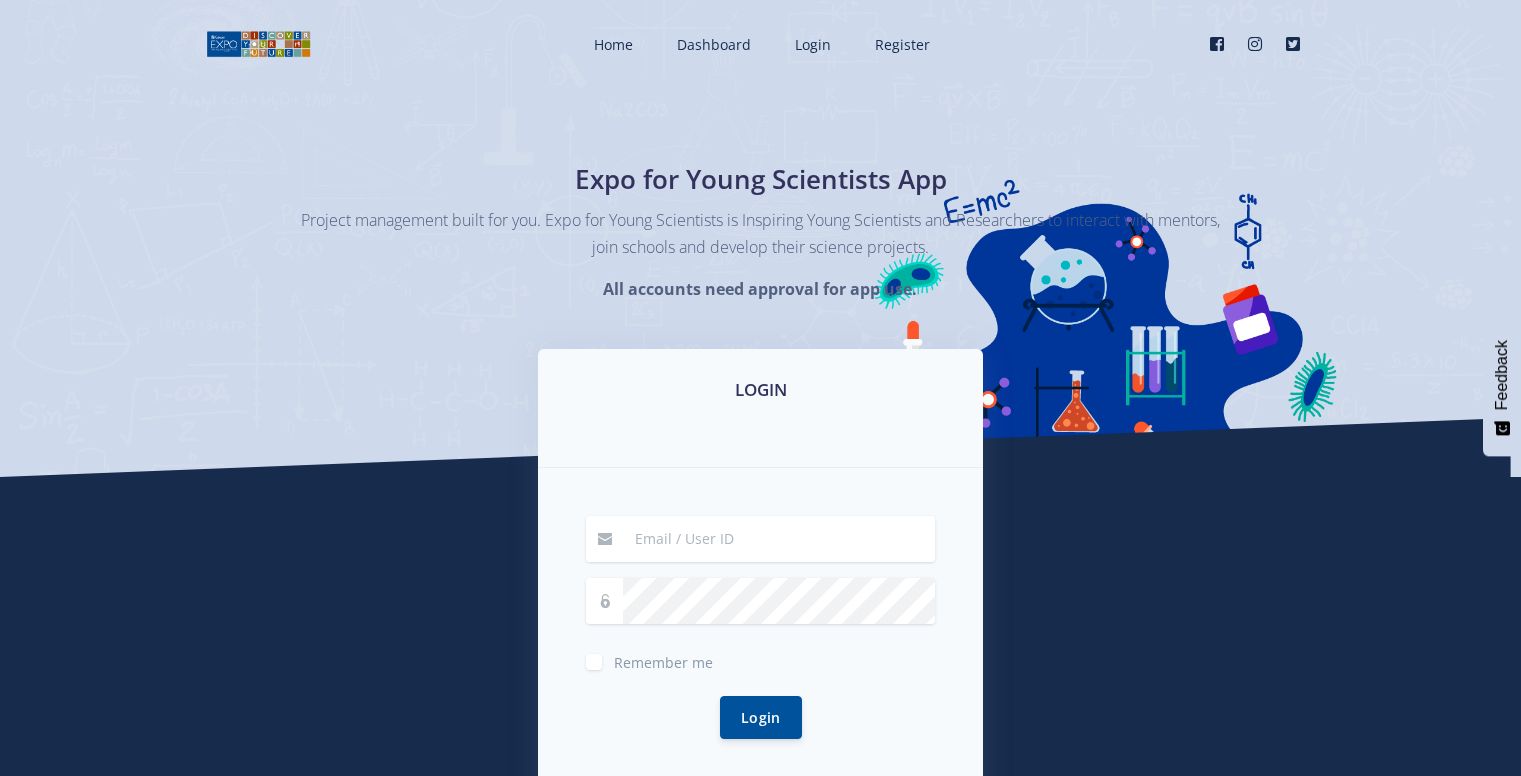scroll, scrollTop: 0, scrollLeft: 0, axis: both 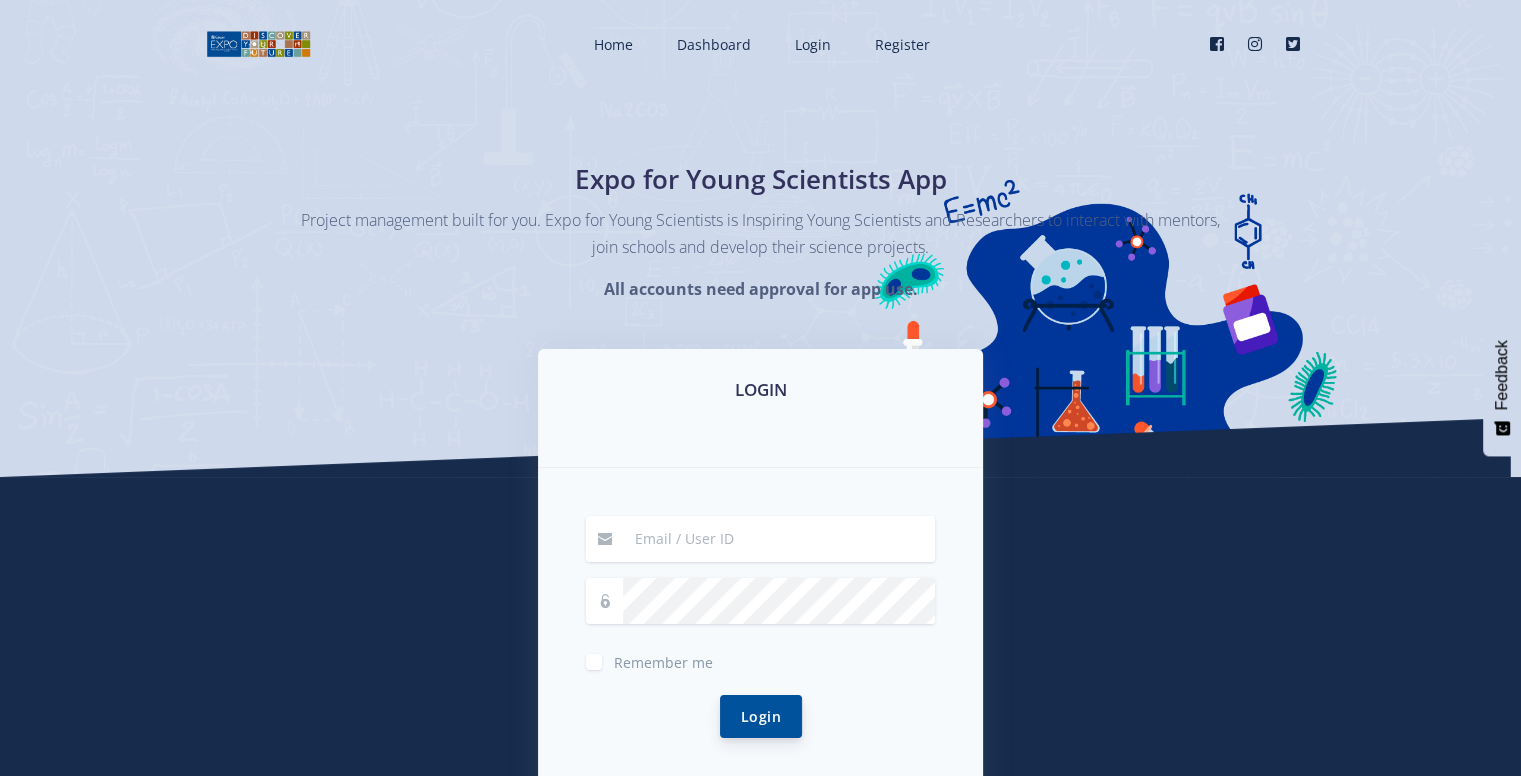 type on "25fkhan@starcollegesyb.co.za" 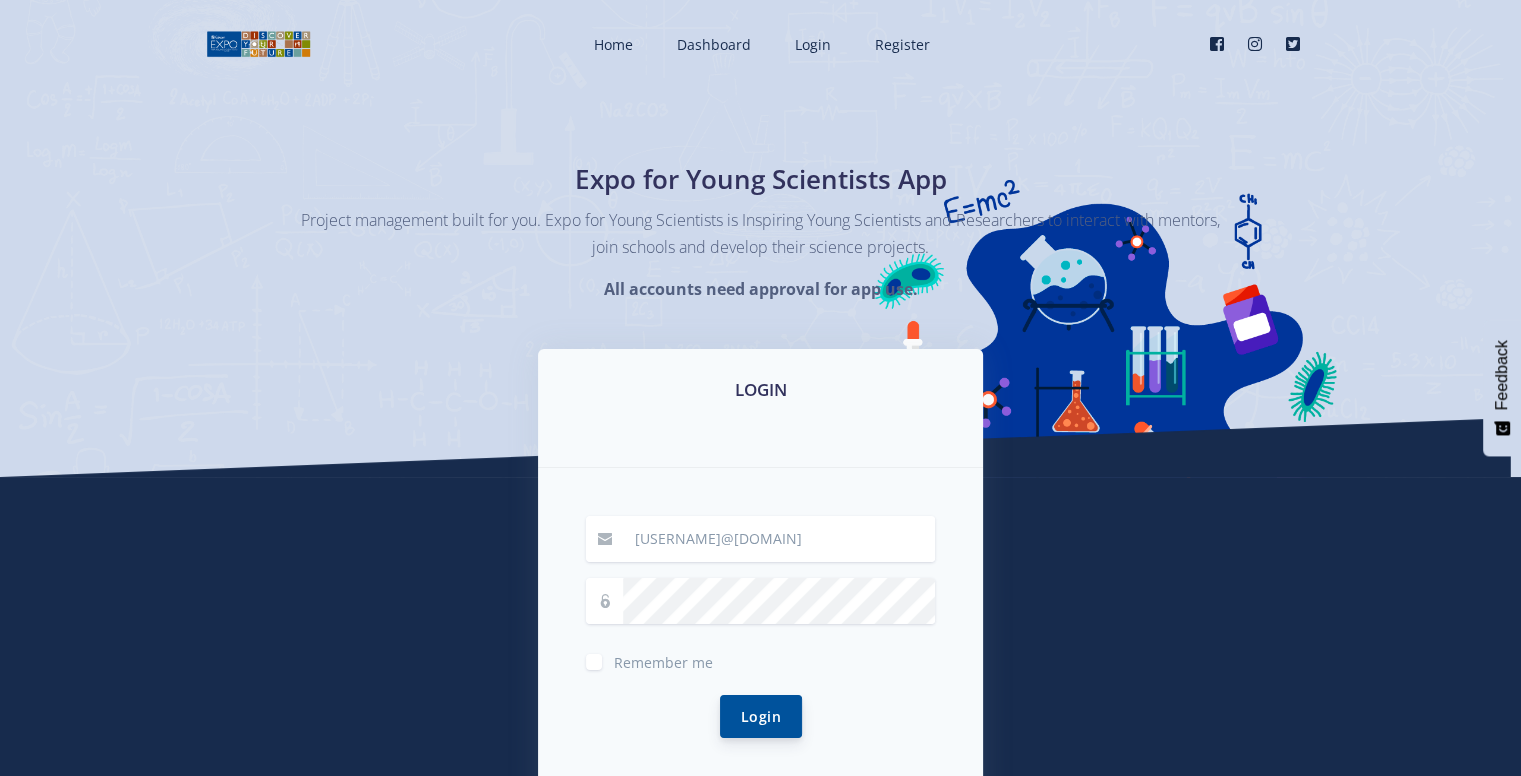 click on "Login" at bounding box center [761, 716] 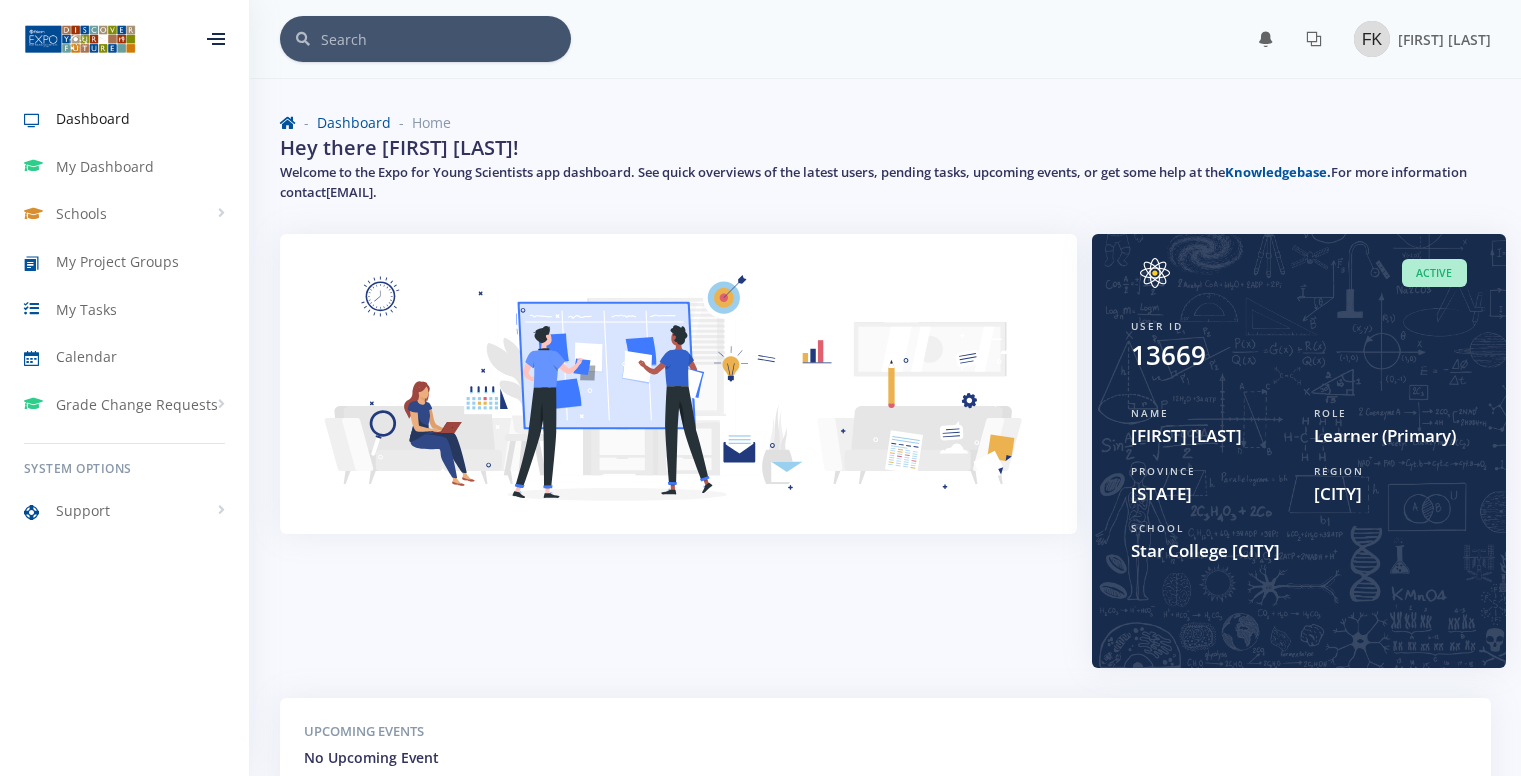scroll, scrollTop: 0, scrollLeft: 0, axis: both 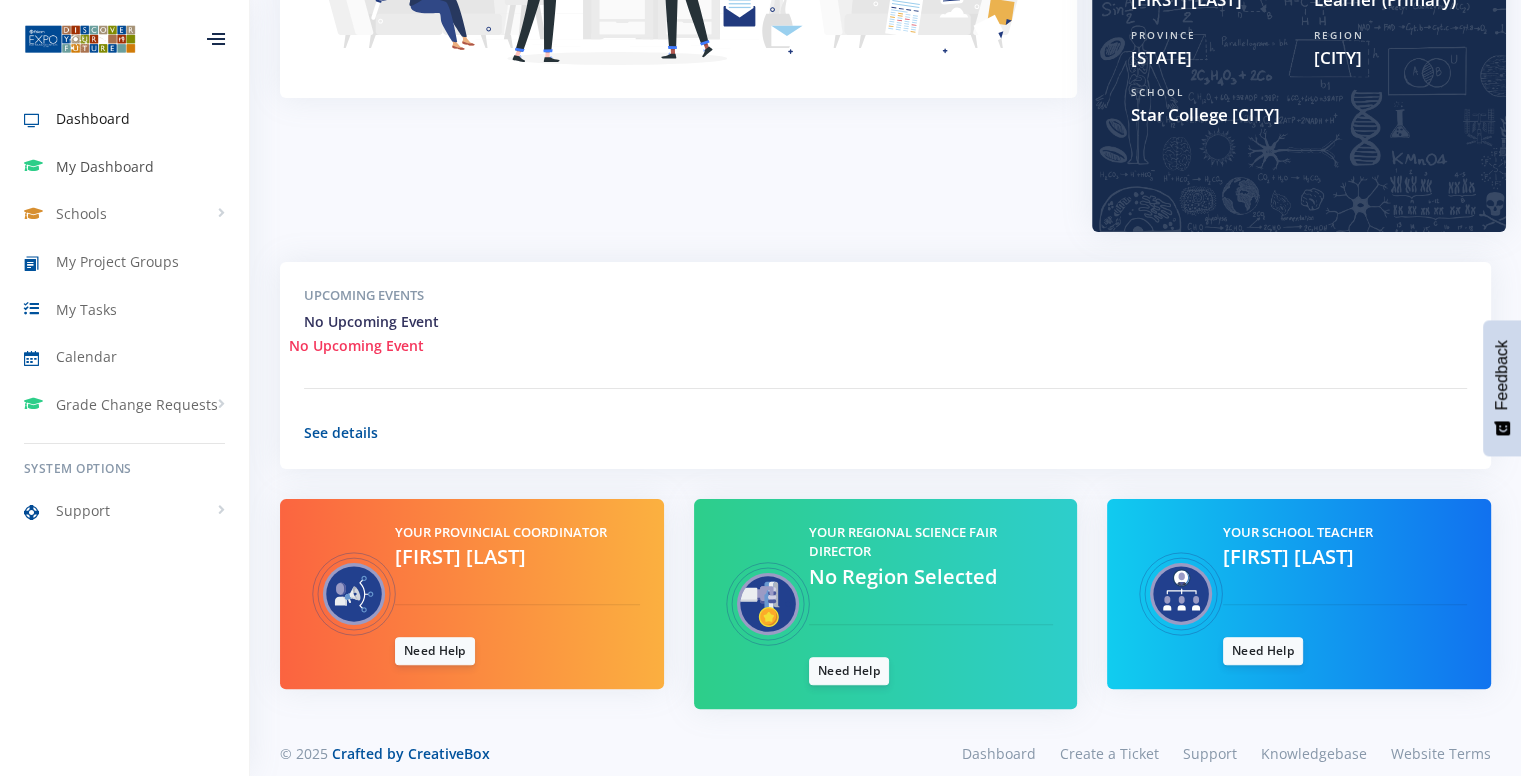 click on "My Dashboard" at bounding box center [124, 167] 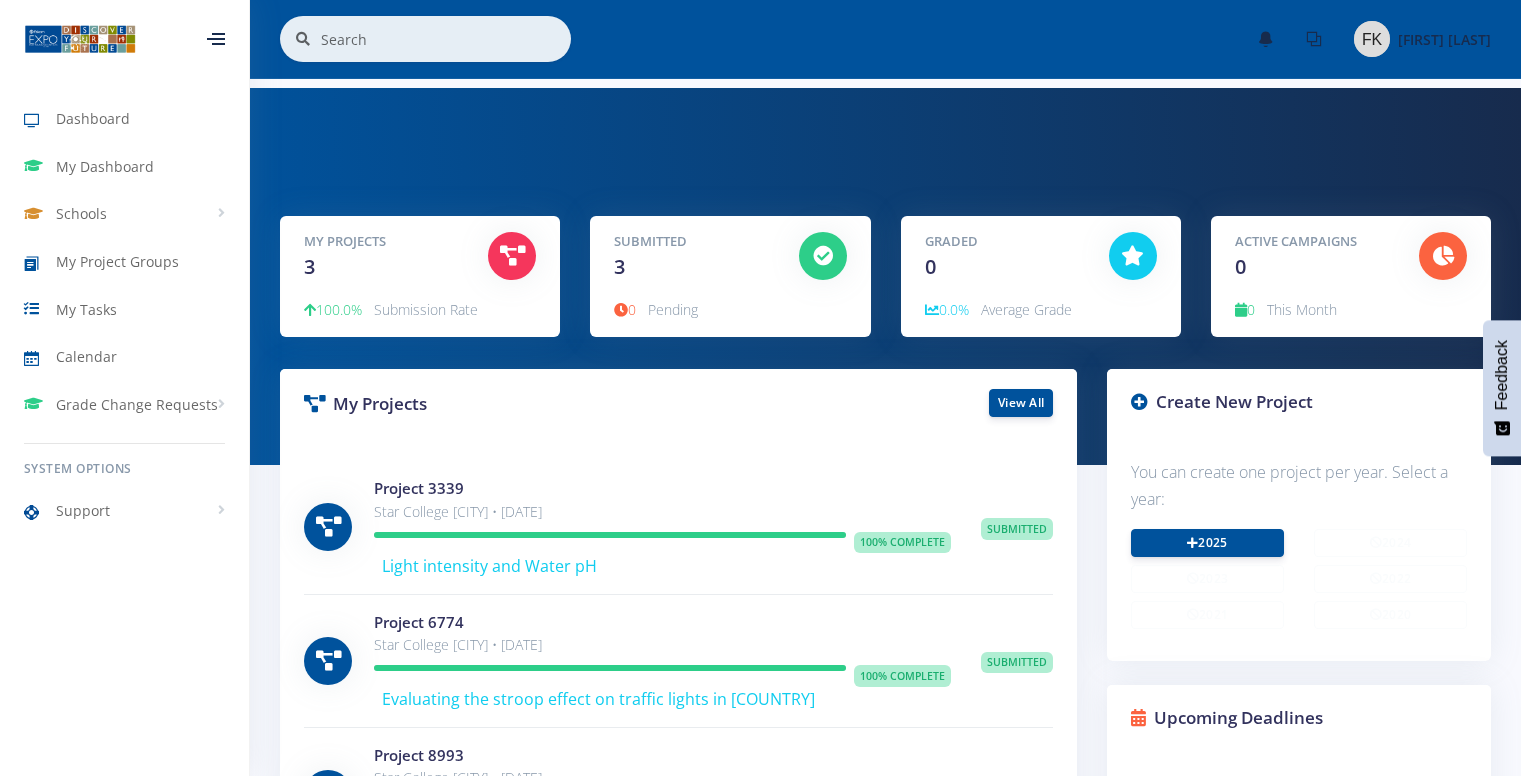 scroll, scrollTop: 0, scrollLeft: 0, axis: both 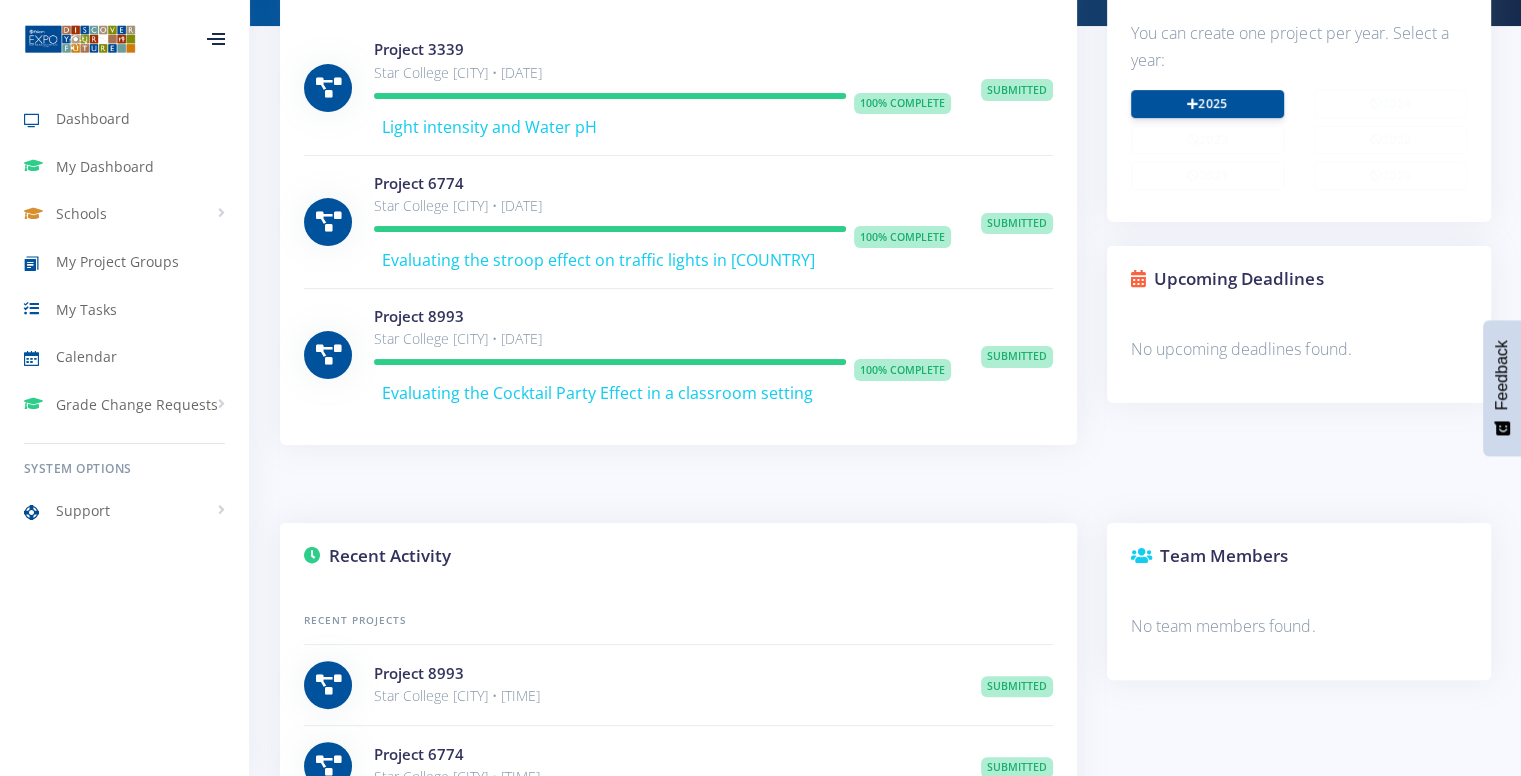 click on "Evaluating the Cocktail Party Effect in a classroom setting" at bounding box center [597, 393] 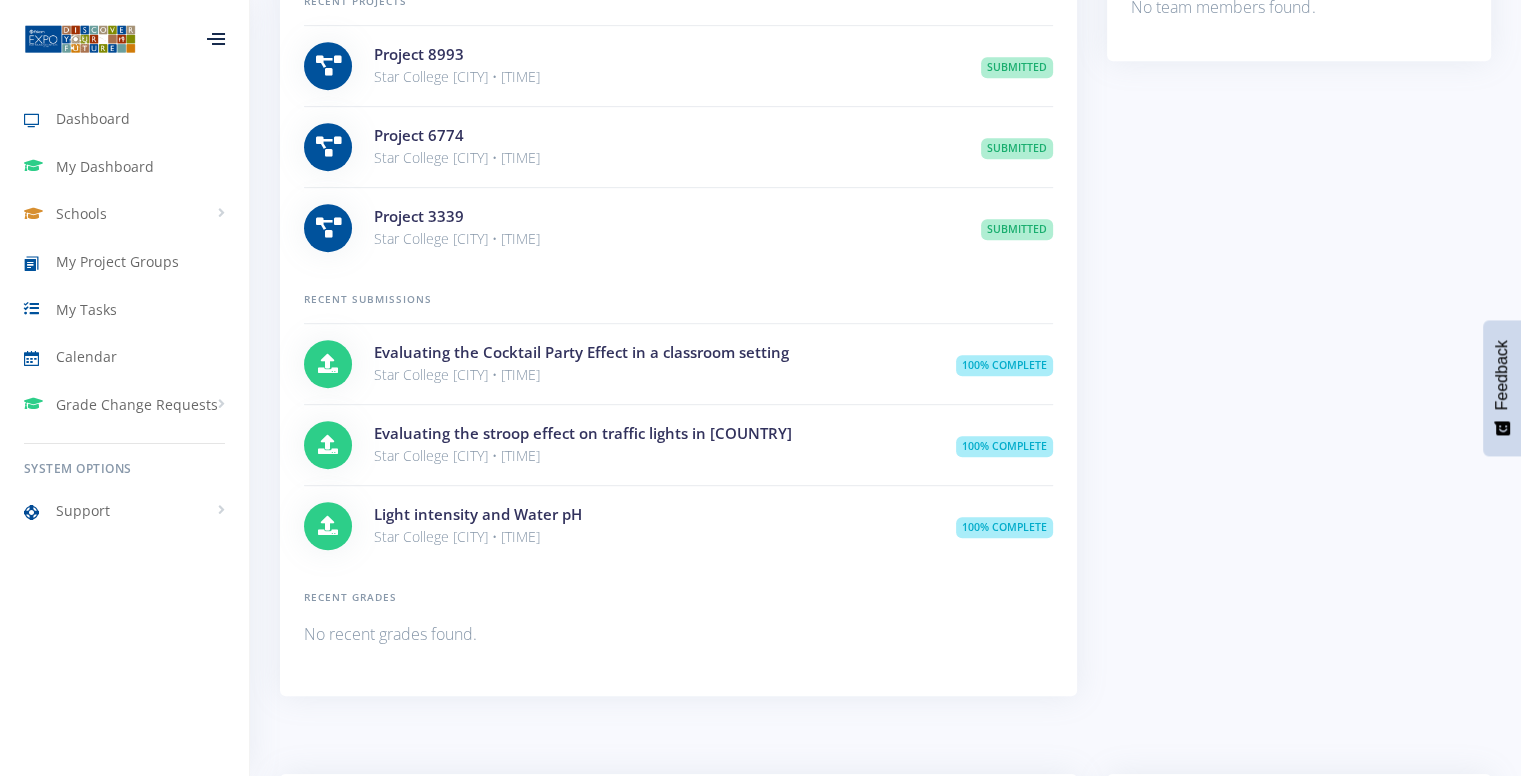 scroll, scrollTop: 1056, scrollLeft: 0, axis: vertical 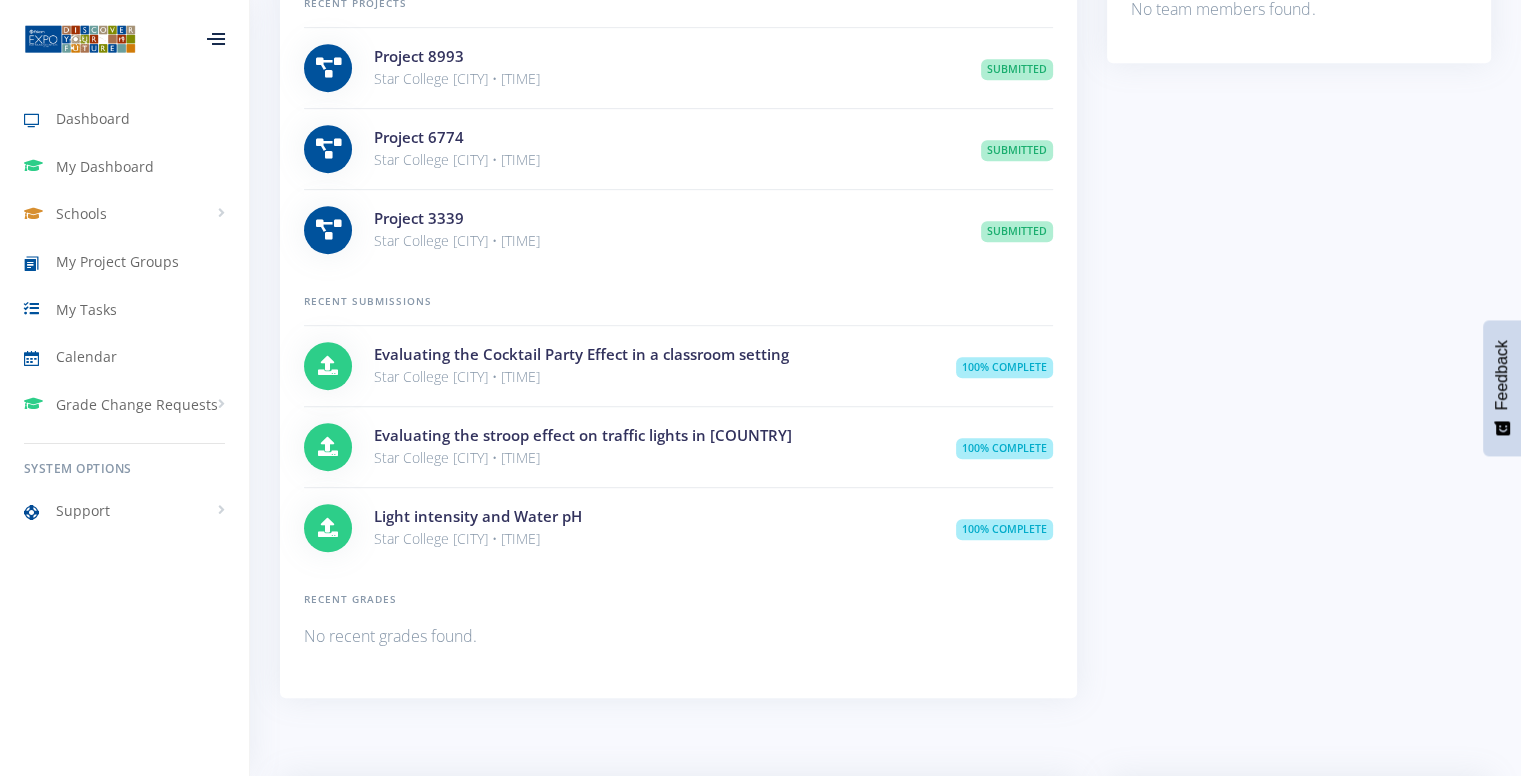 click on "Evaluating the Cocktail Party Effect in a classroom setting" at bounding box center (650, 354) 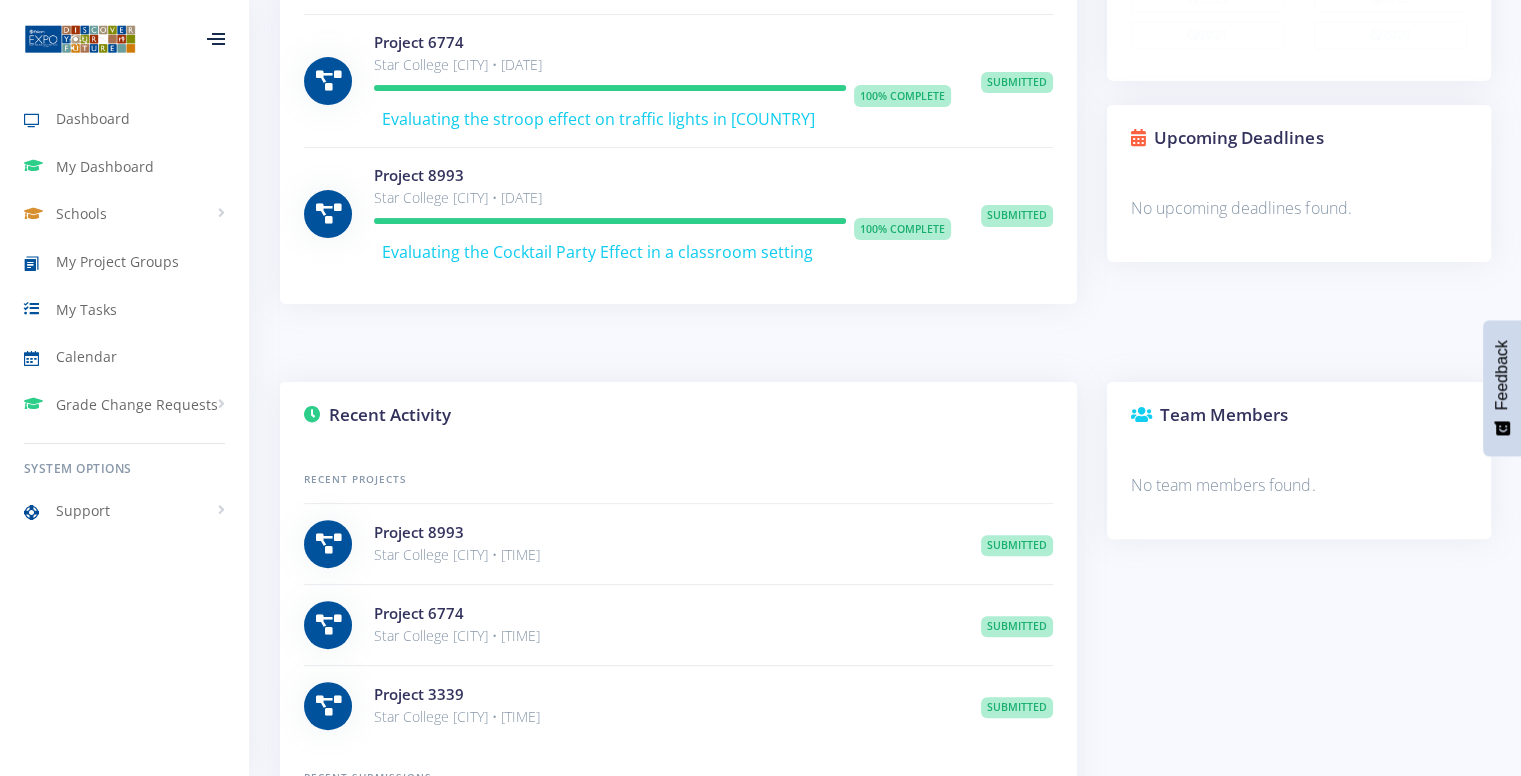 scroll, scrollTop: 580, scrollLeft: 0, axis: vertical 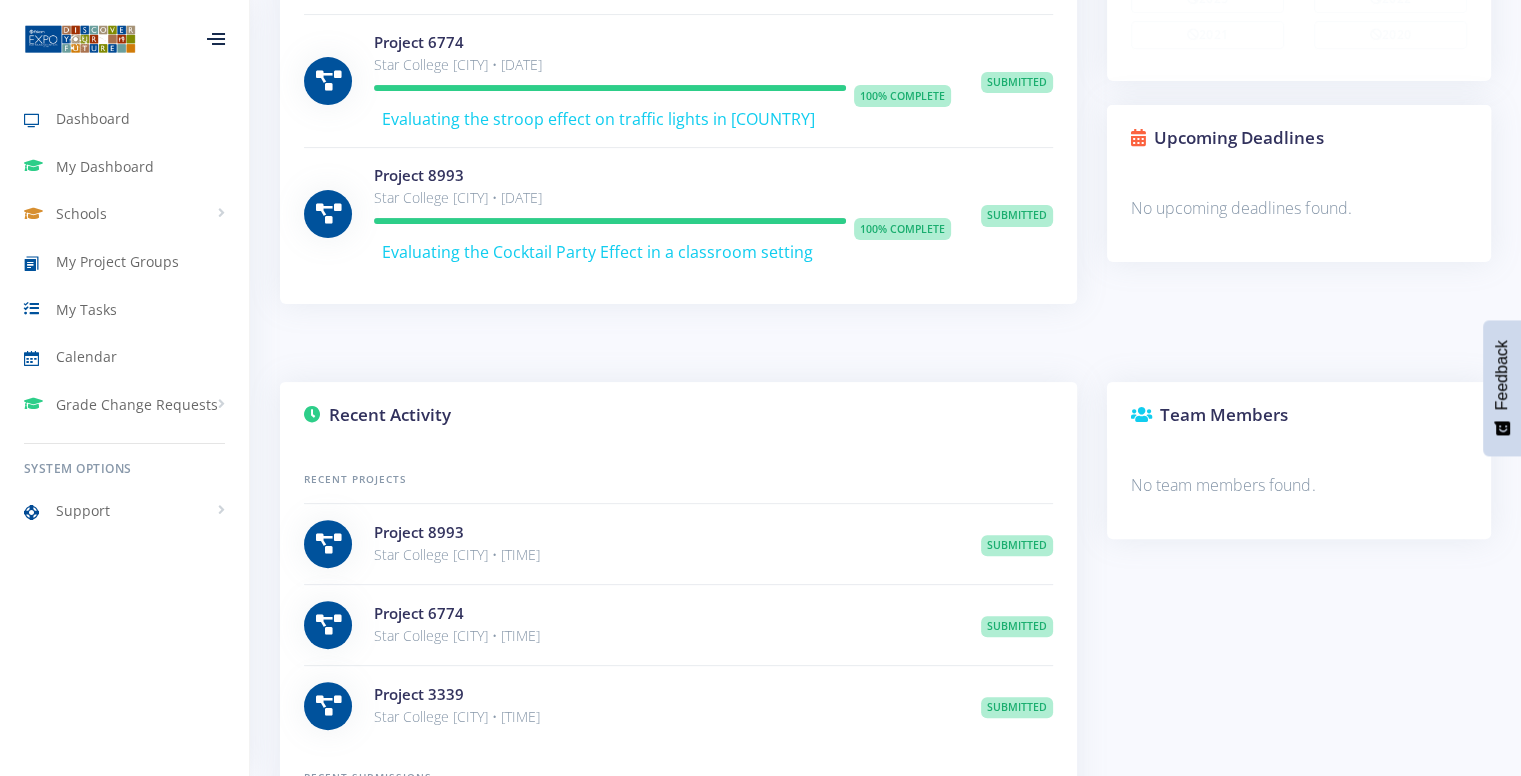 click on "Star College Cape Town •
Aug 05, 2024" at bounding box center (662, 198) 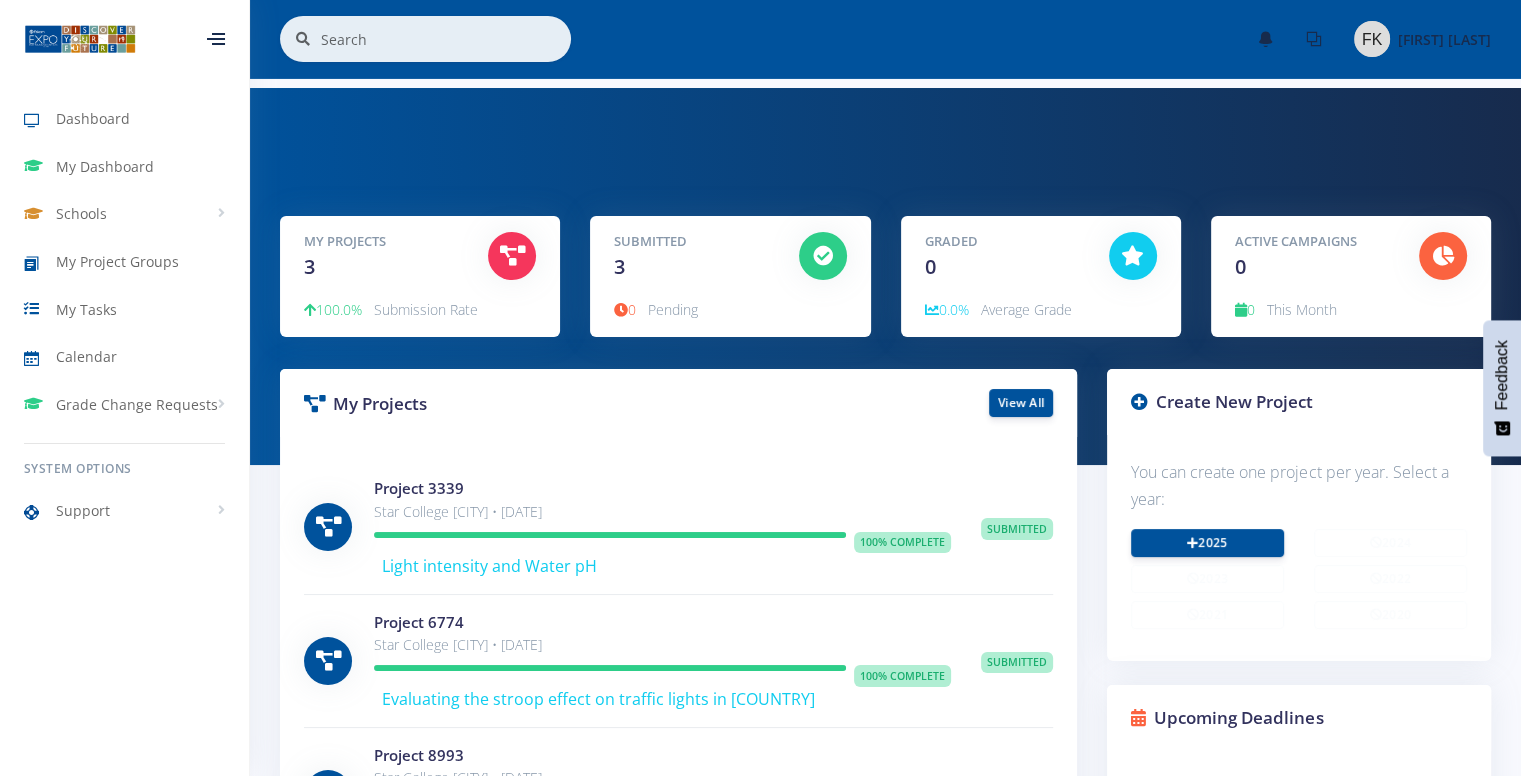 scroll, scrollTop: 3, scrollLeft: 0, axis: vertical 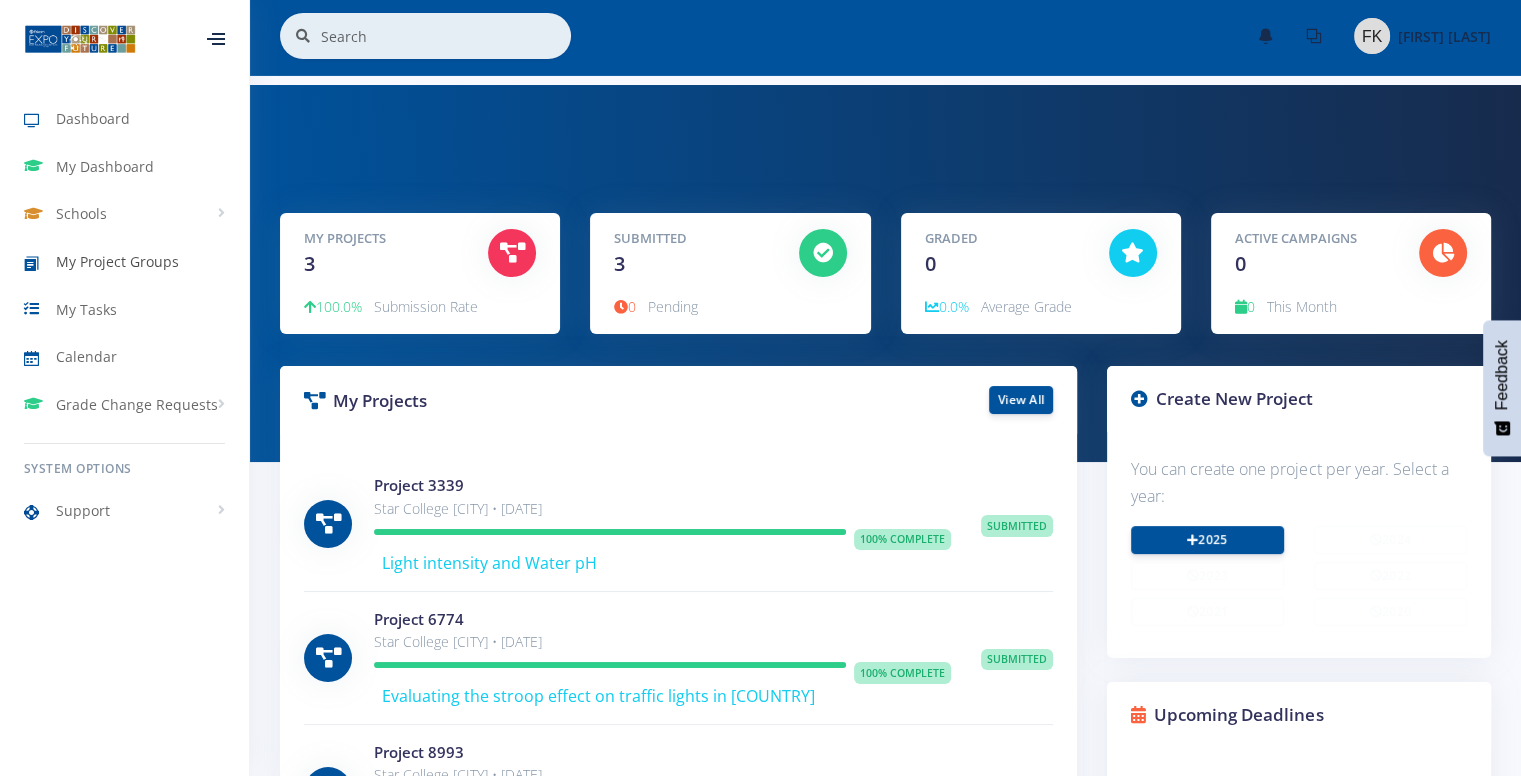 click on "My Project Groups" at bounding box center [117, 261] 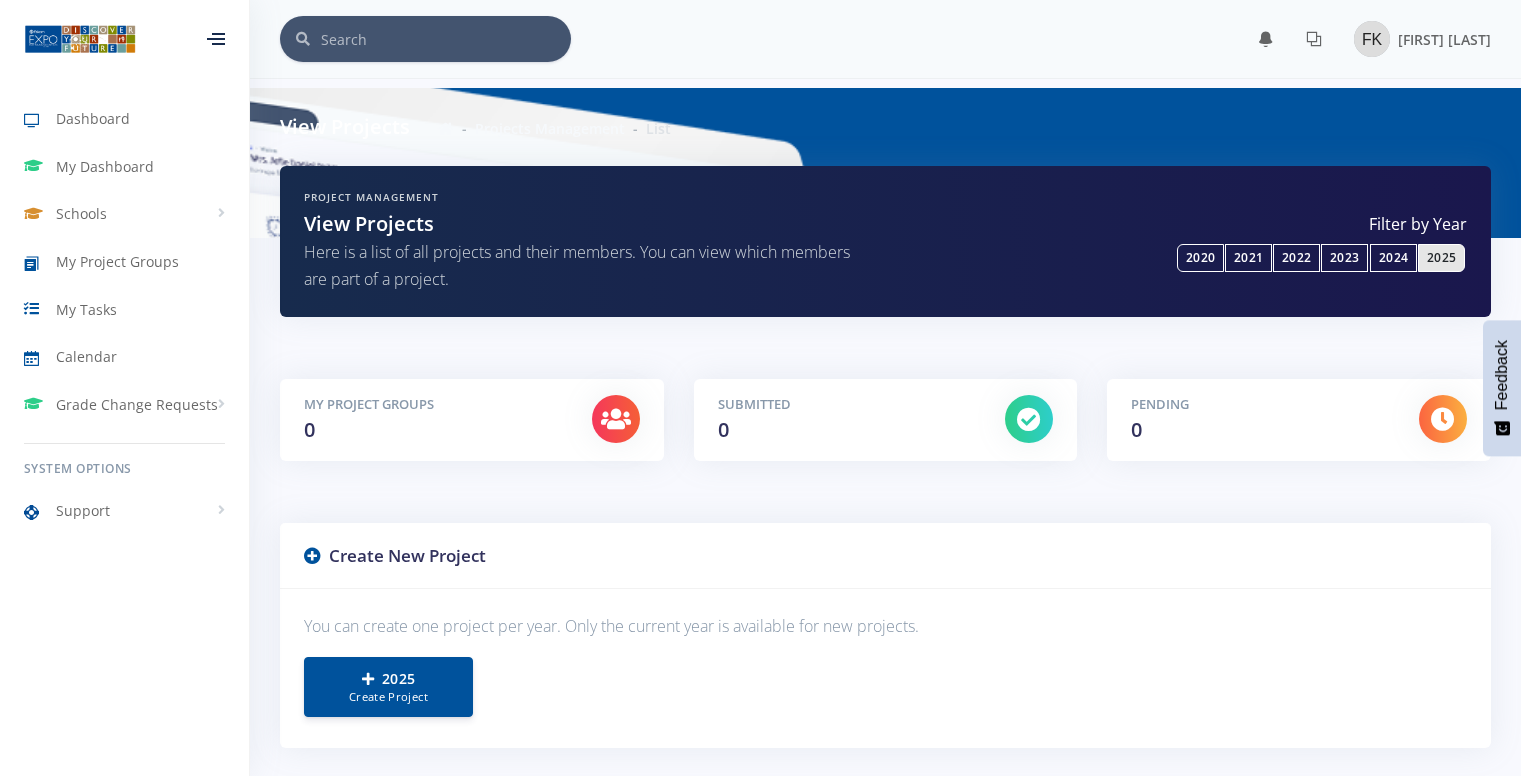 scroll, scrollTop: 0, scrollLeft: 0, axis: both 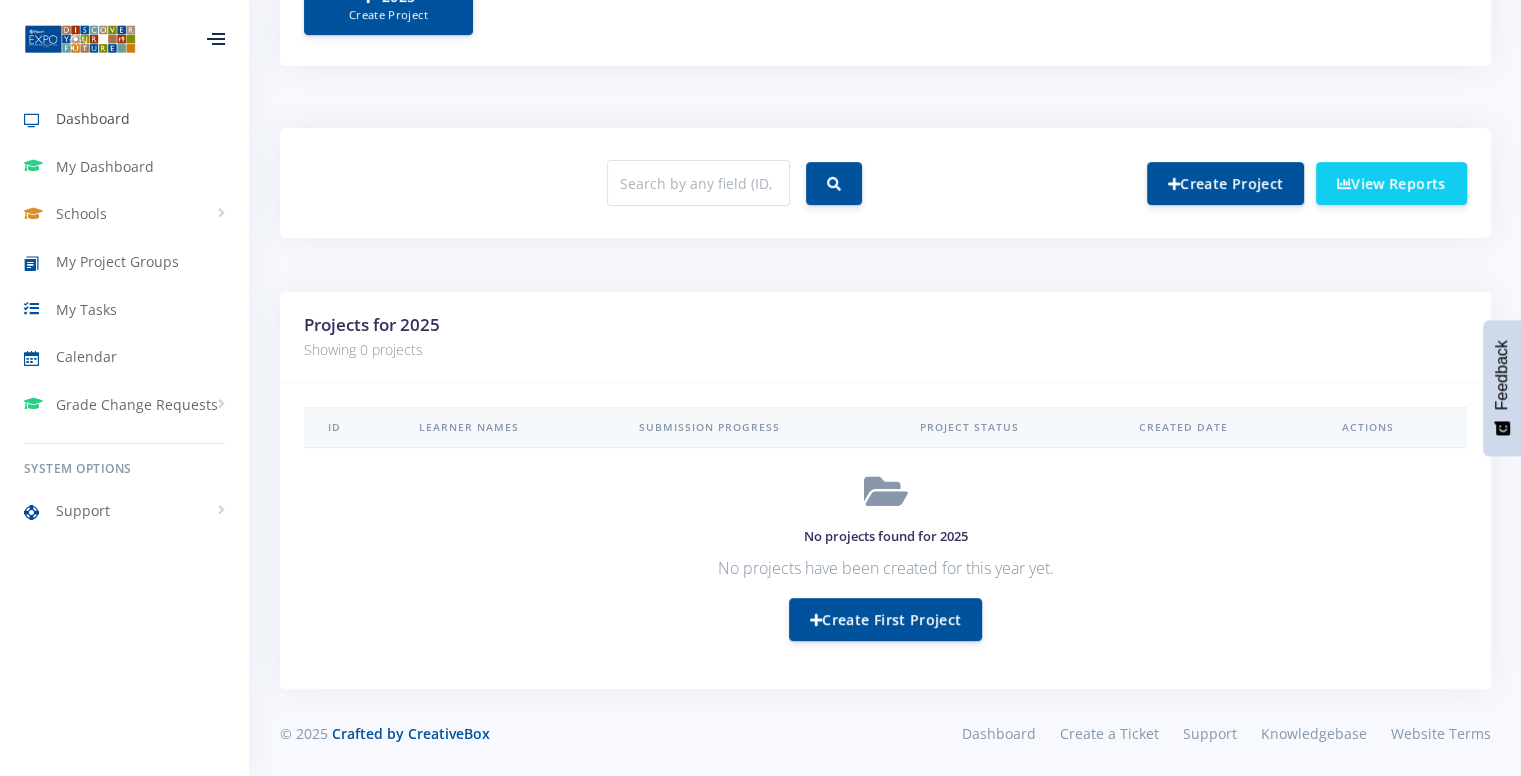 click on "Dashboard" at bounding box center (93, 118) 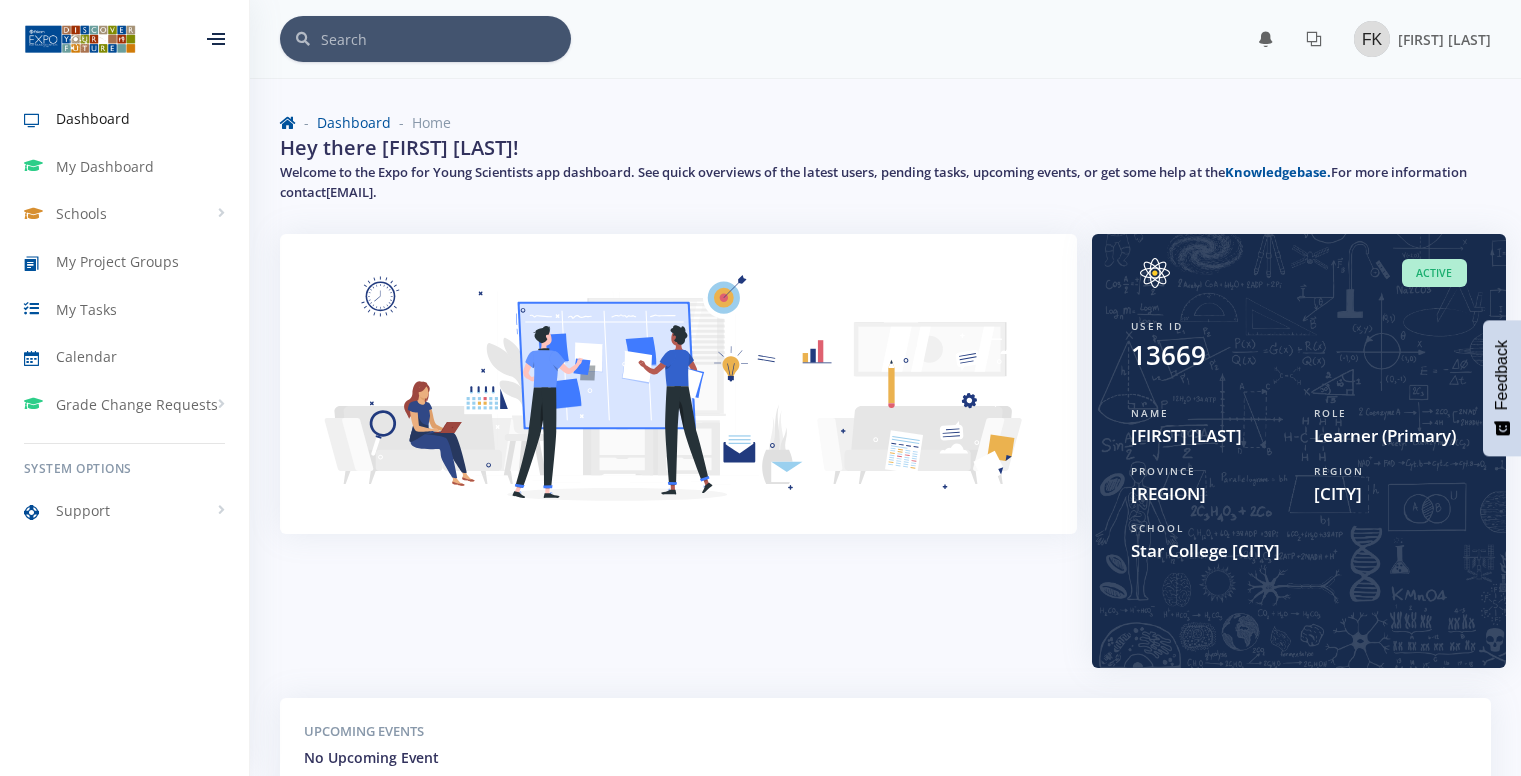scroll, scrollTop: 0, scrollLeft: 0, axis: both 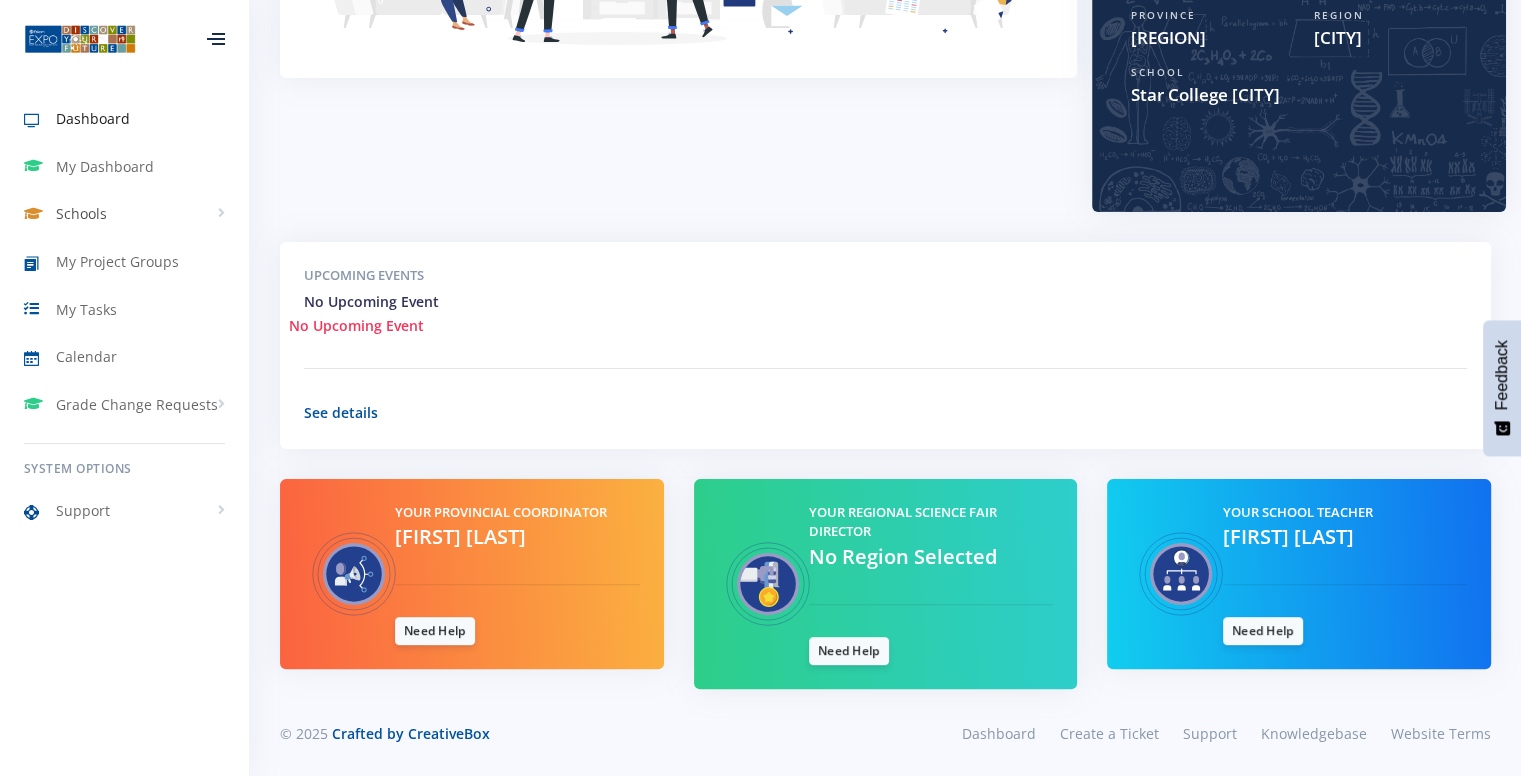 click on "Schools" at bounding box center [124, 214] 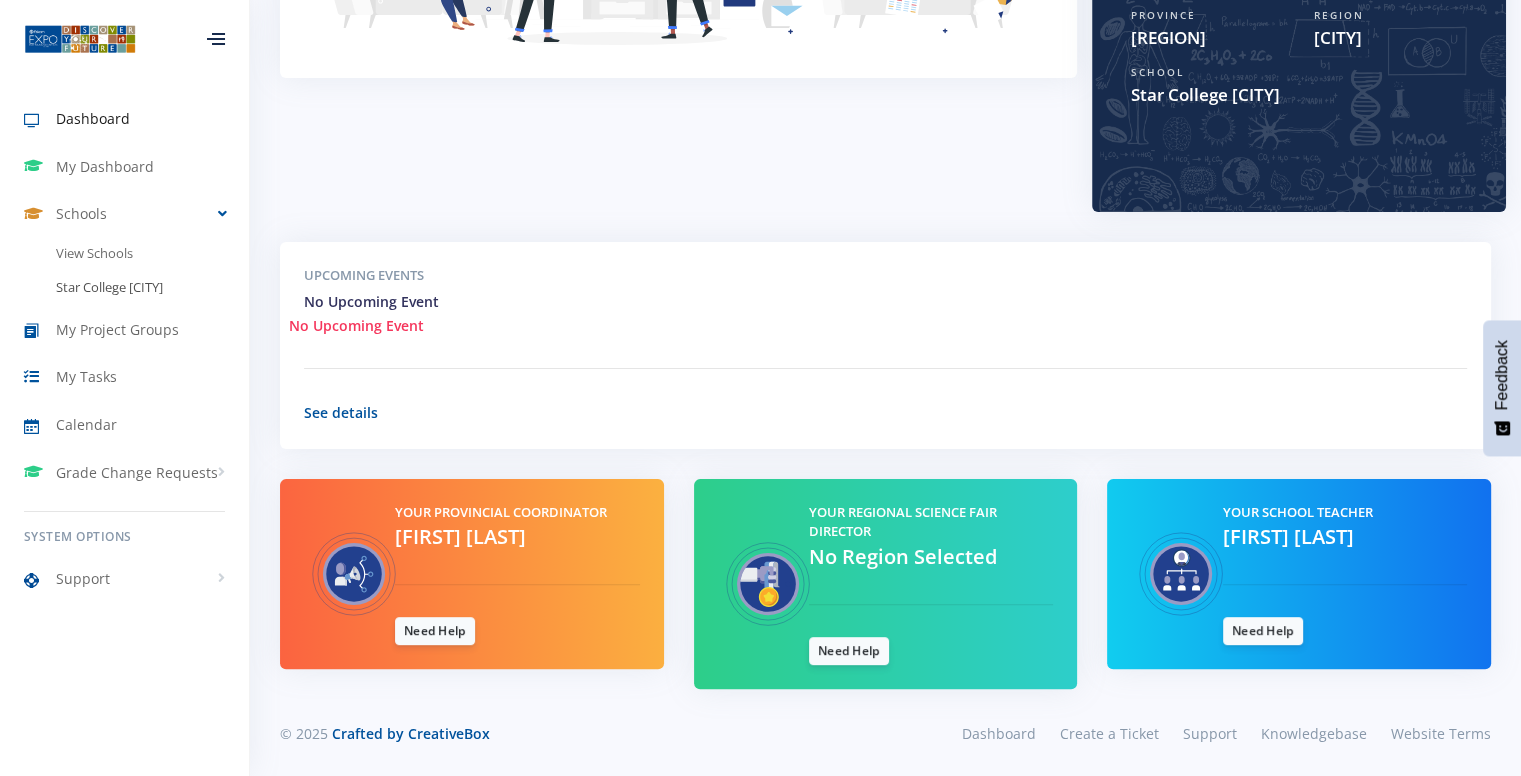 click on "Star College [CITY]" at bounding box center (124, 288) 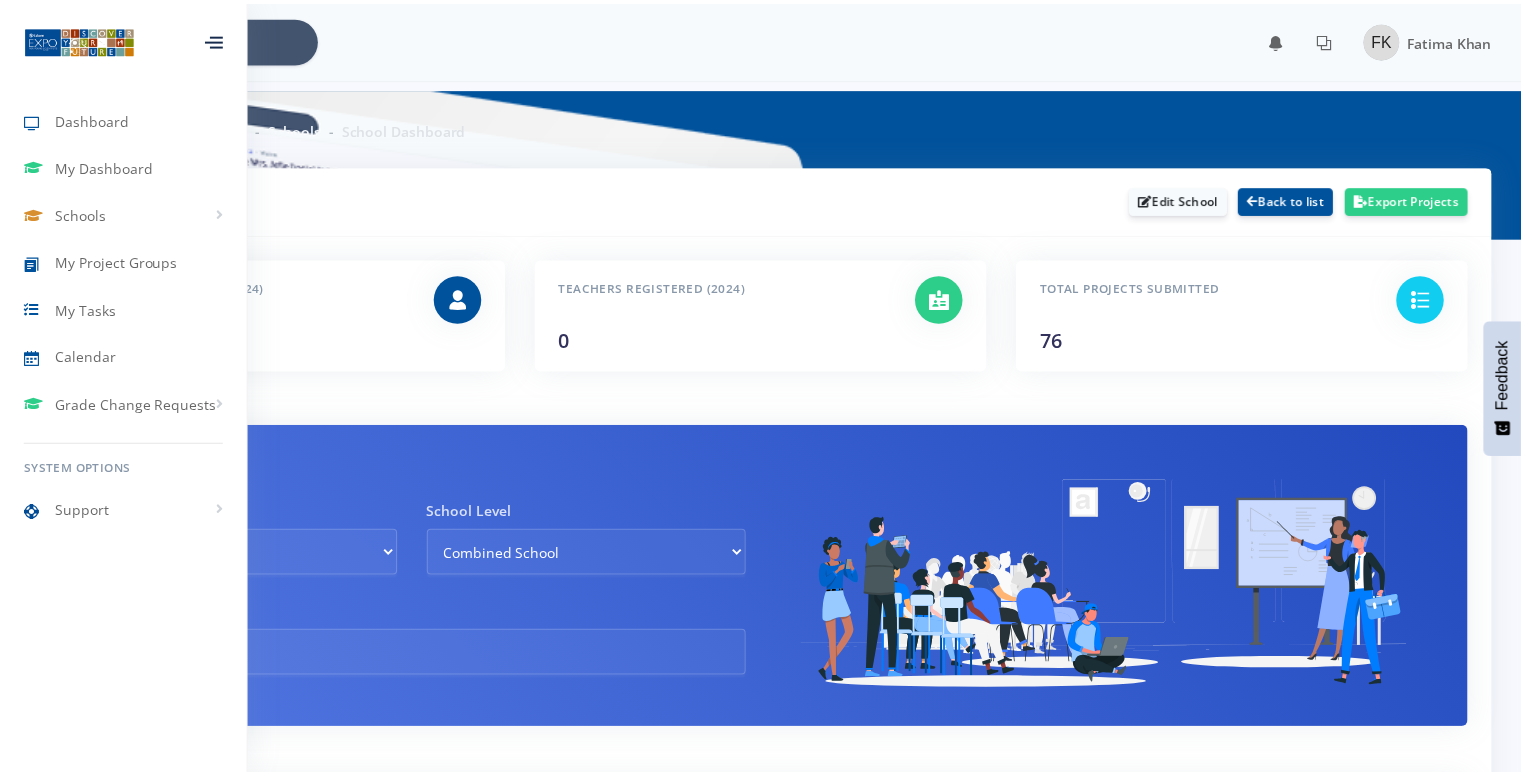 scroll, scrollTop: 0, scrollLeft: 0, axis: both 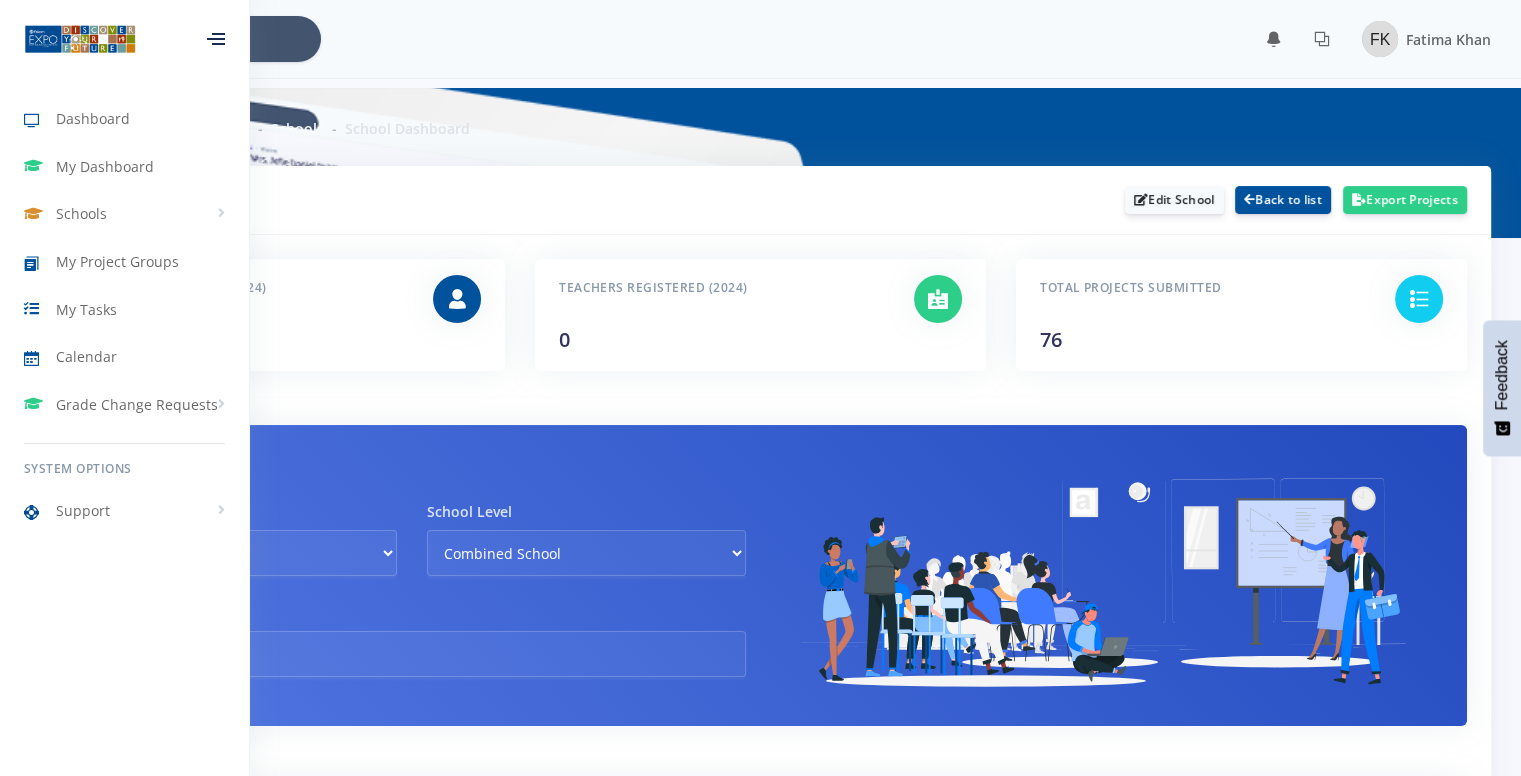 click on "Learners Registered (2024)
23
Teachers Registered (2024)" at bounding box center (760, 3534) 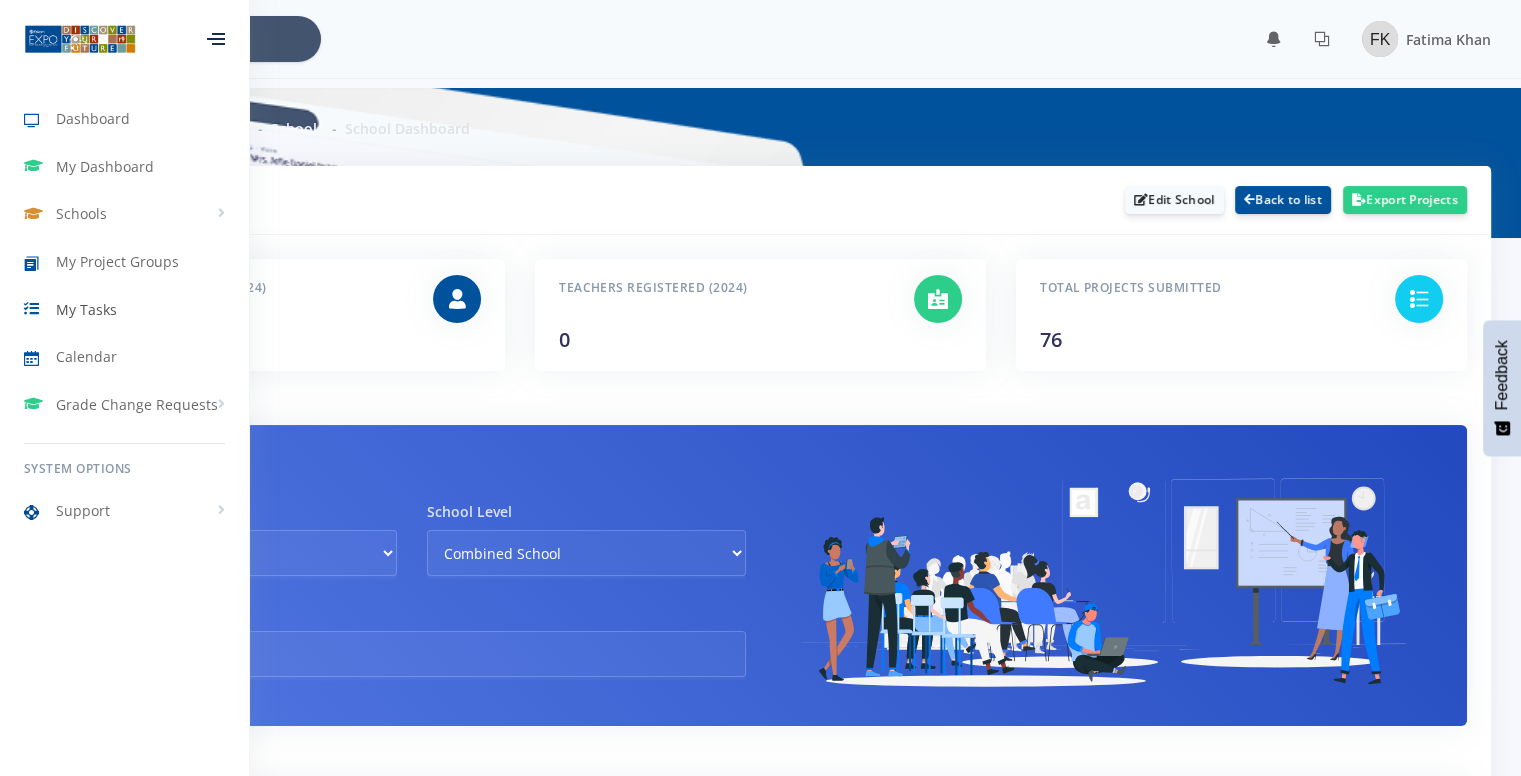 click on "My Tasks" at bounding box center (124, 309) 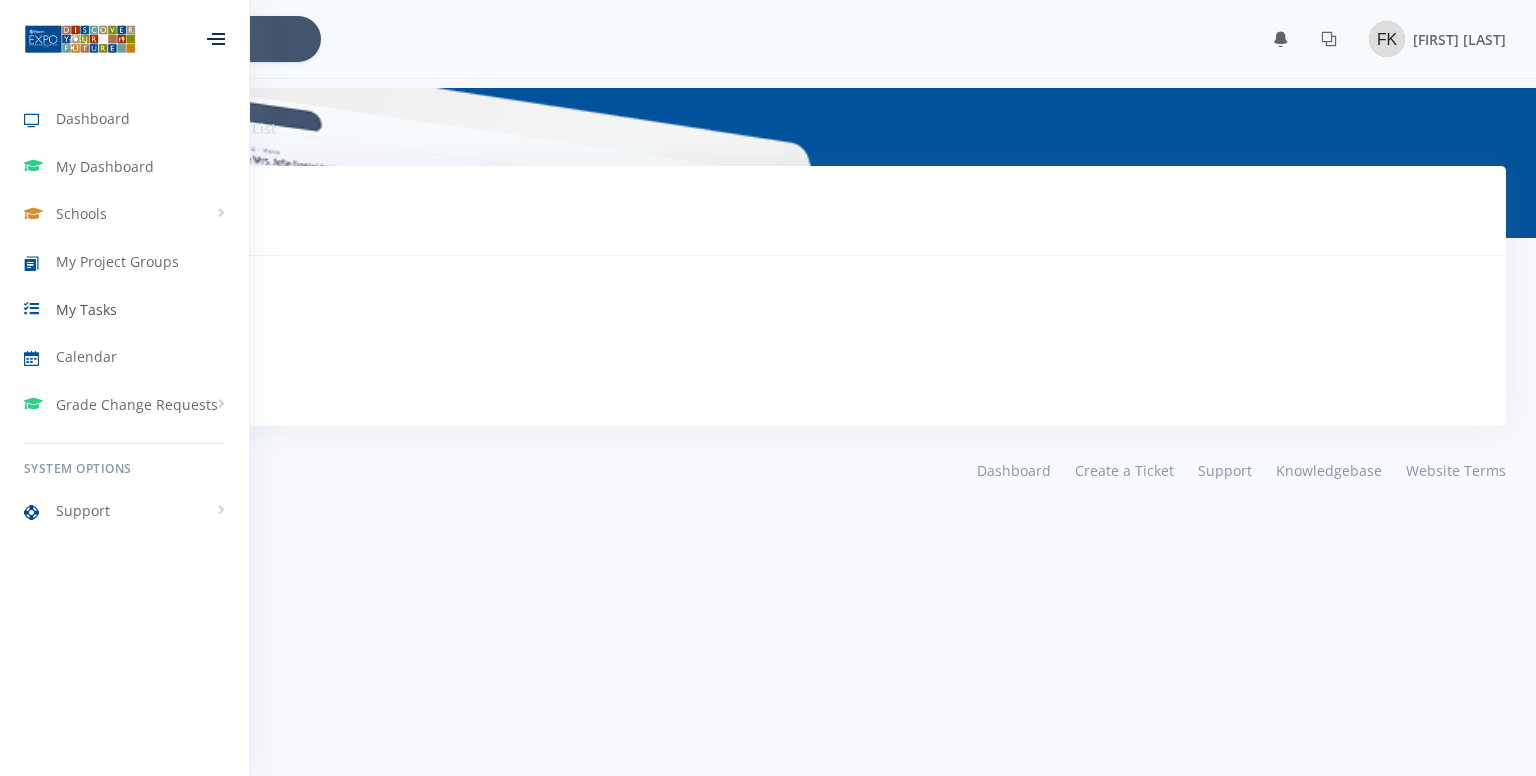 scroll, scrollTop: 0, scrollLeft: 0, axis: both 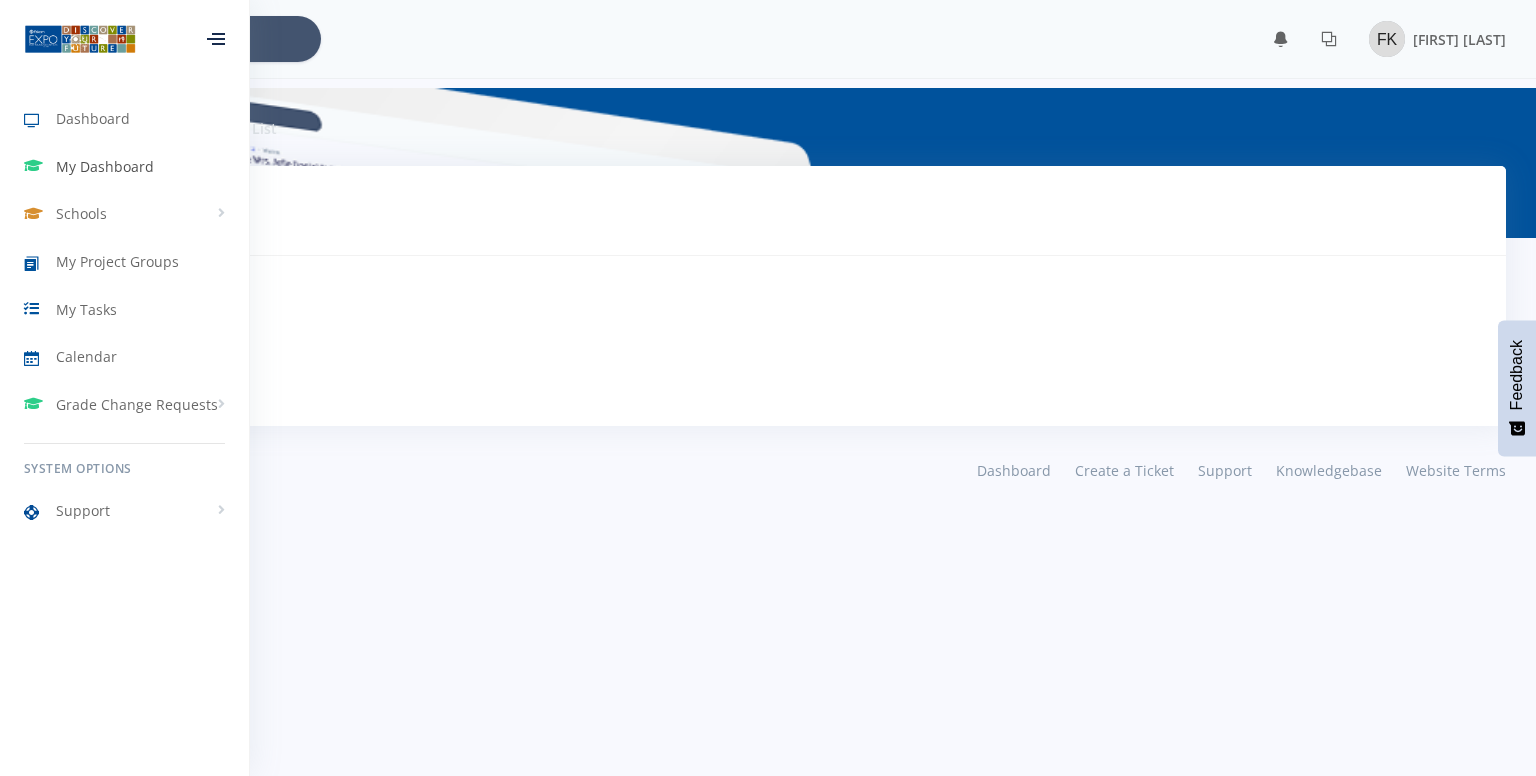 click on "My Dashboard" at bounding box center [105, 166] 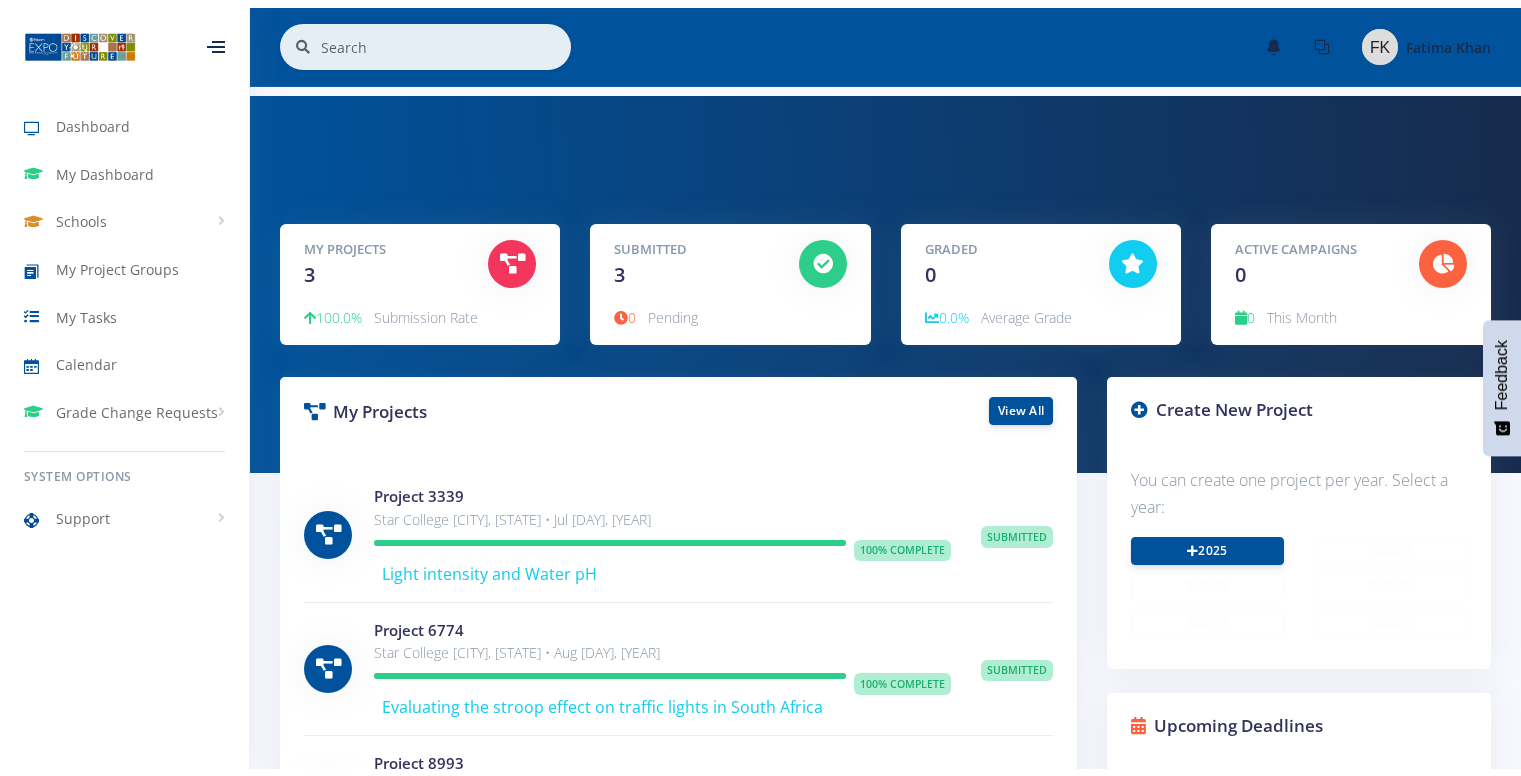 scroll, scrollTop: 0, scrollLeft: 0, axis: both 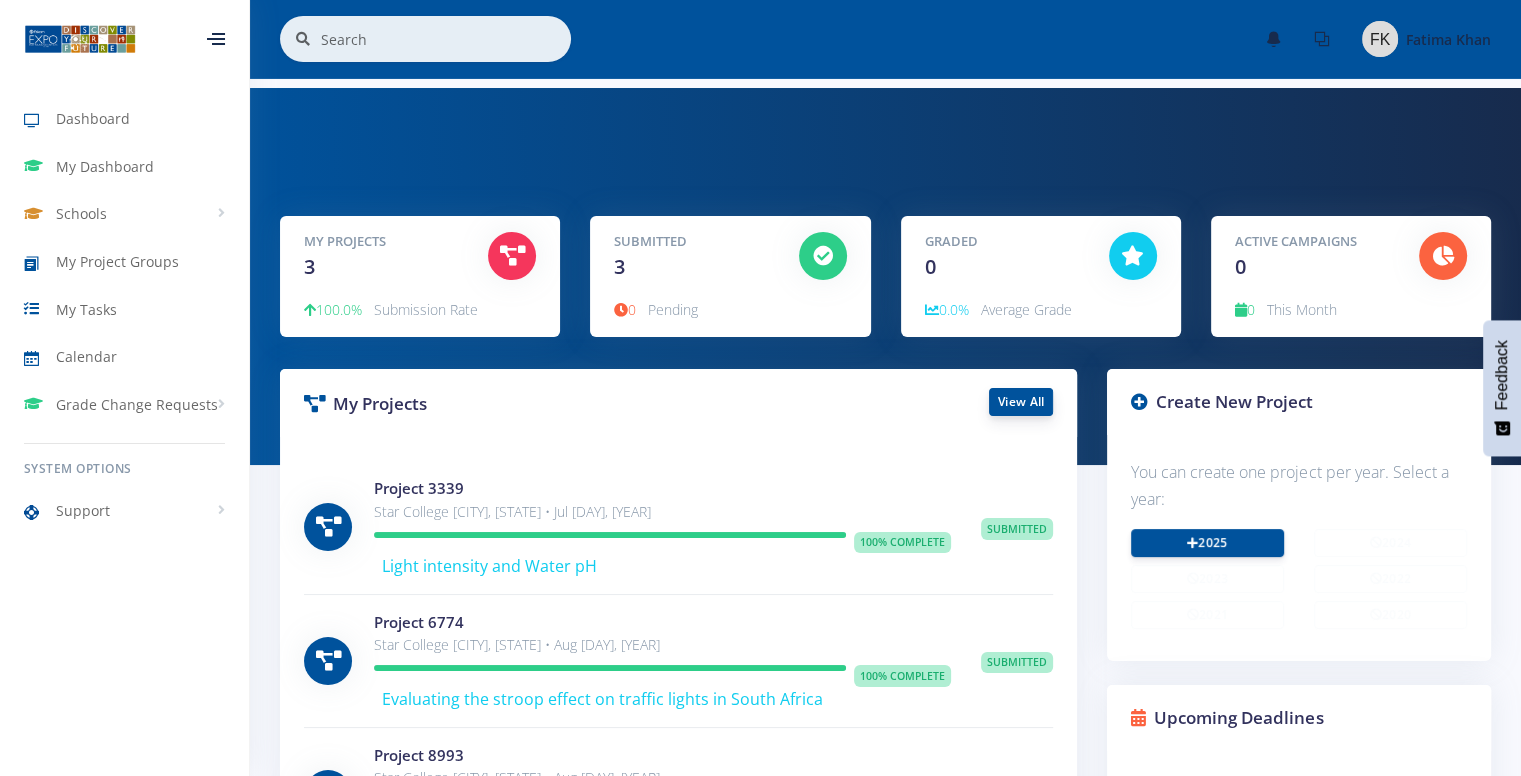 click on "View All" at bounding box center [1021, 402] 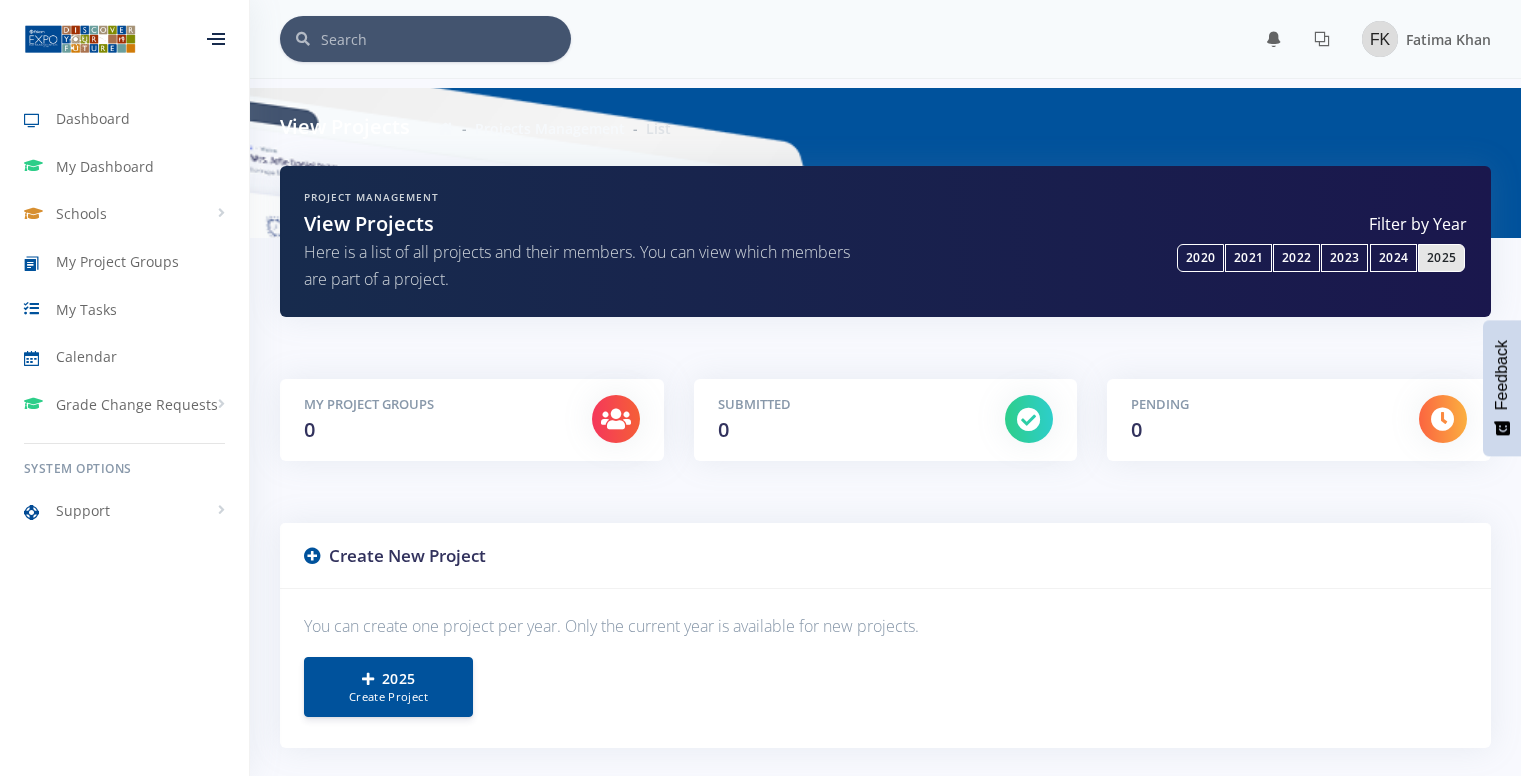 scroll, scrollTop: 0, scrollLeft: 0, axis: both 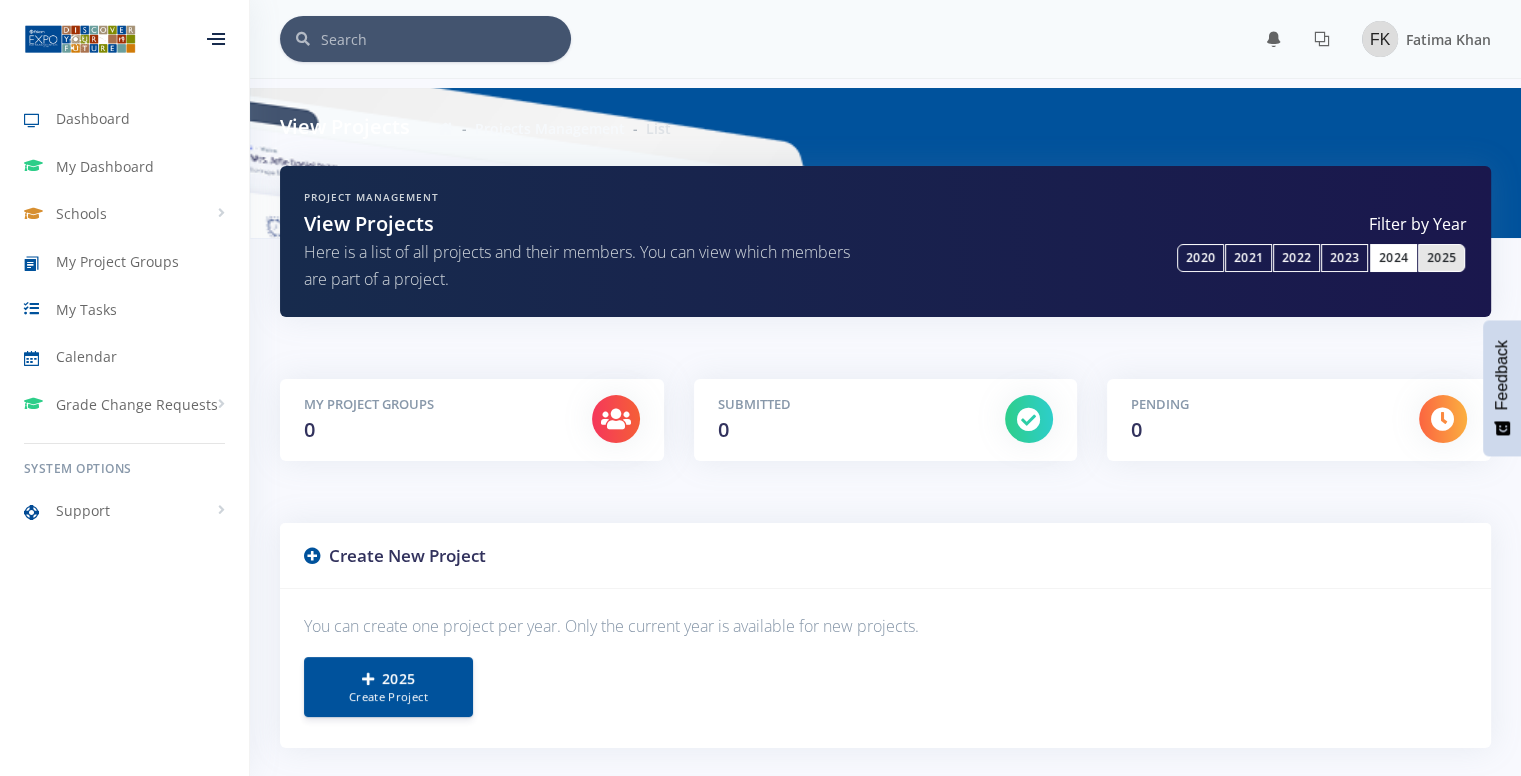 click on "2024" at bounding box center [1393, 258] 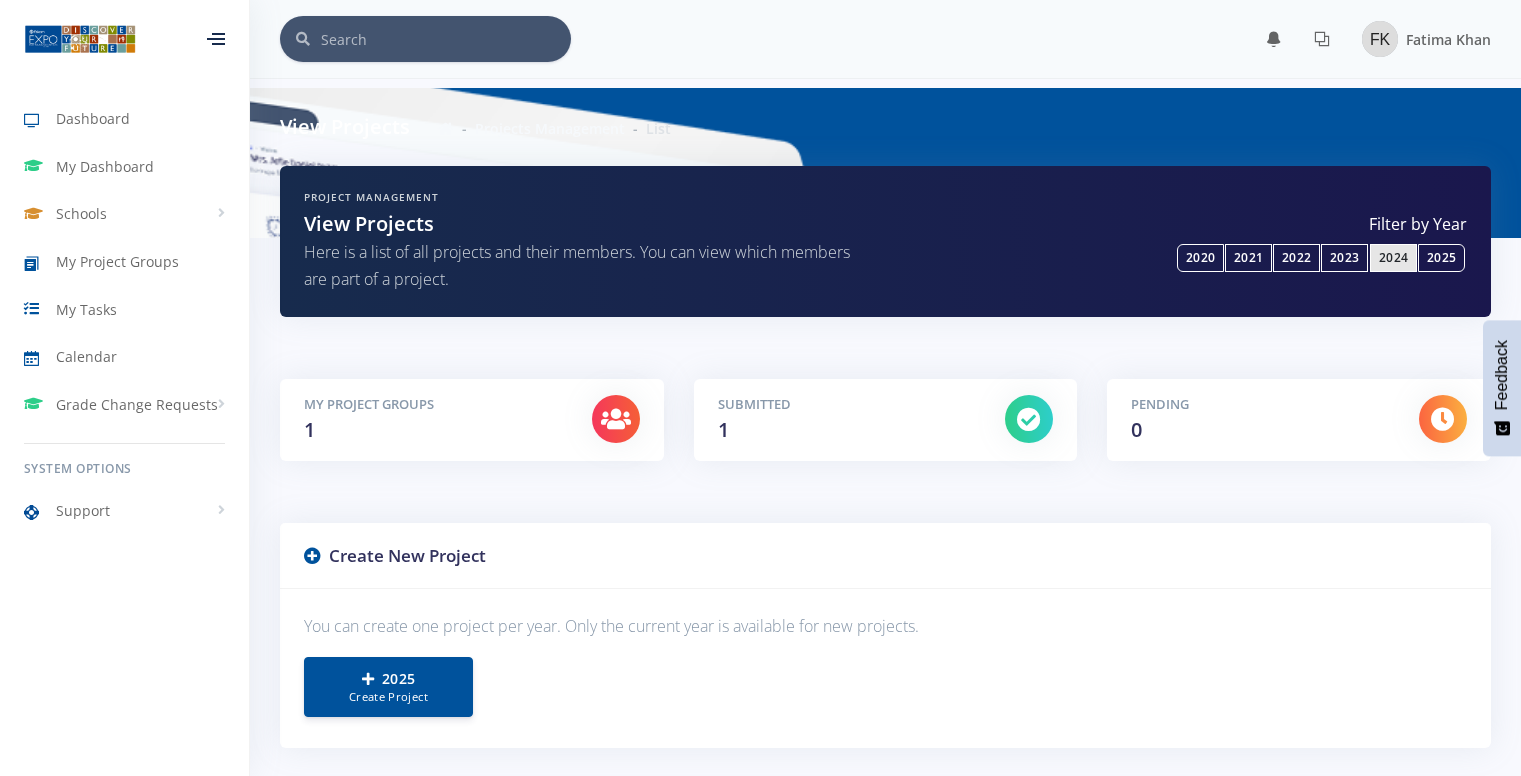 scroll, scrollTop: 0, scrollLeft: 0, axis: both 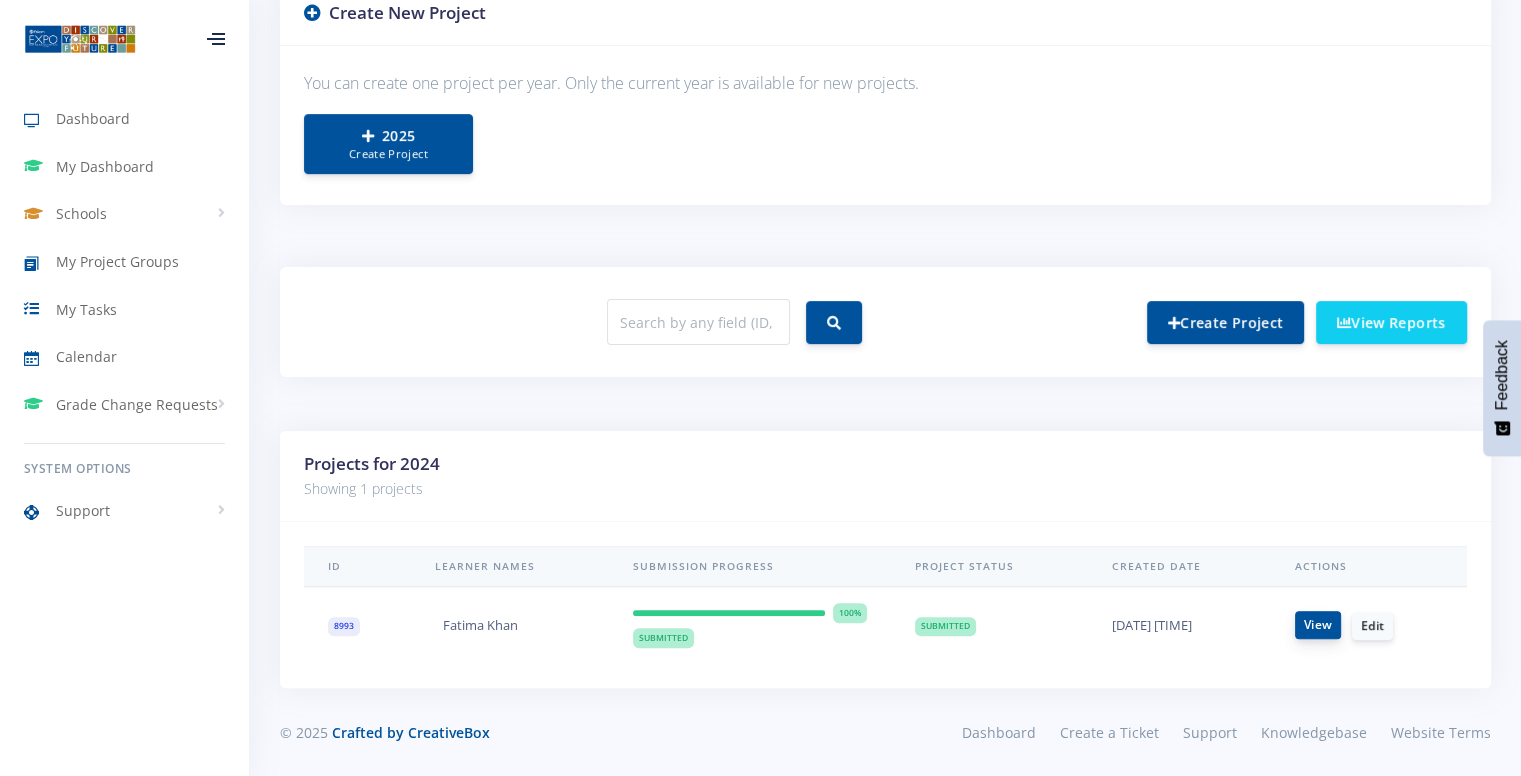 click on "View" at bounding box center [1318, 625] 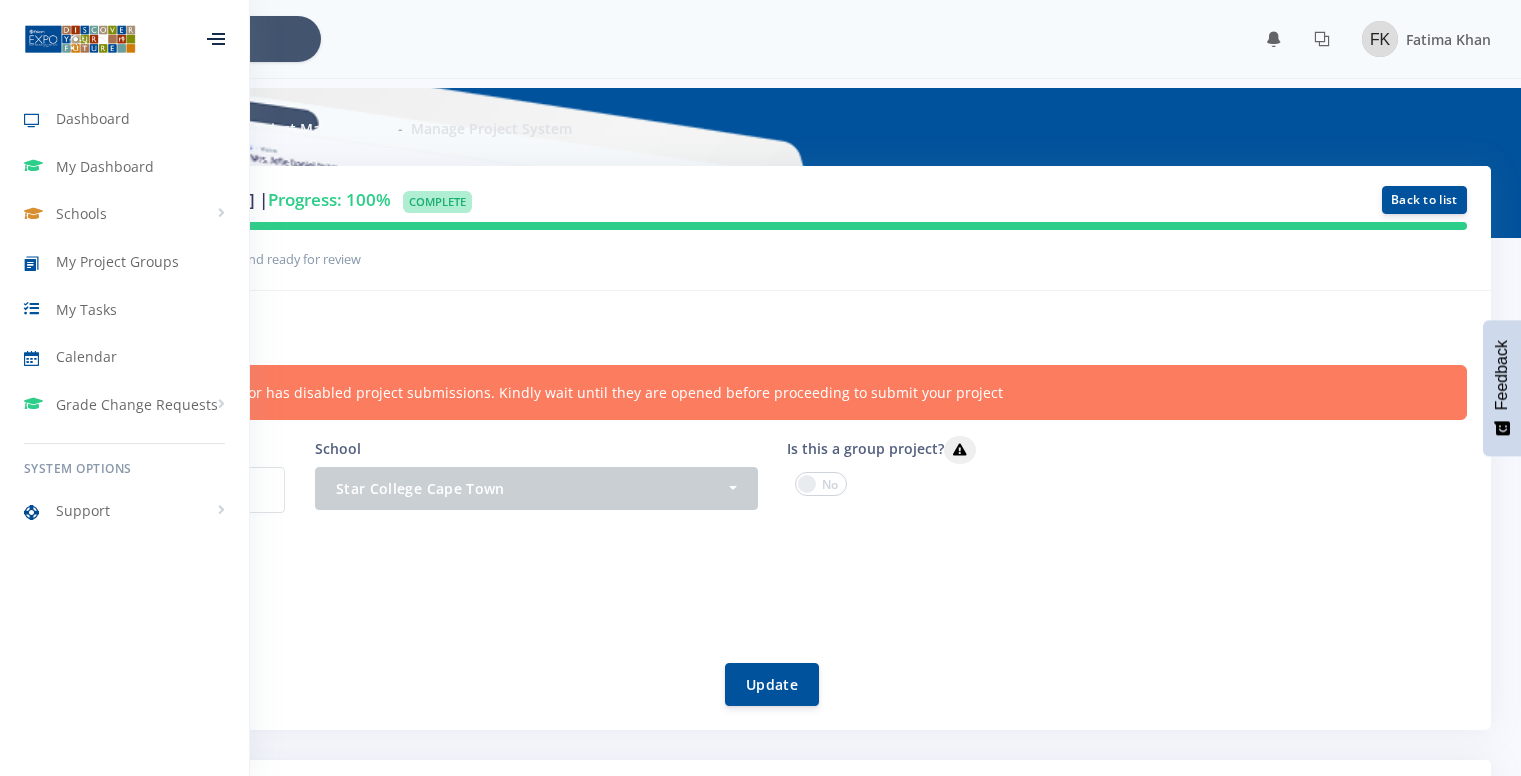 scroll, scrollTop: 0, scrollLeft: 0, axis: both 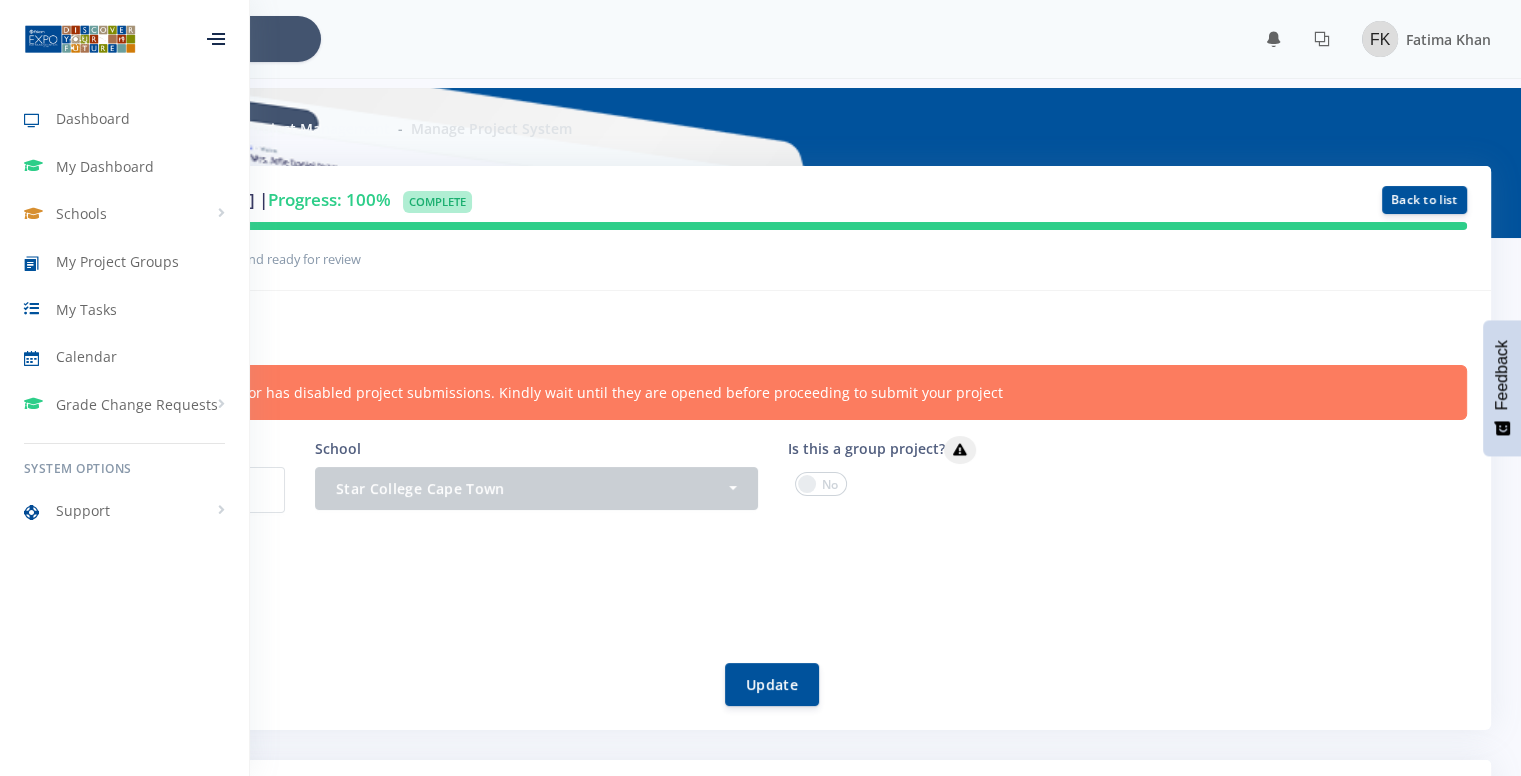 click at bounding box center [218, 44] 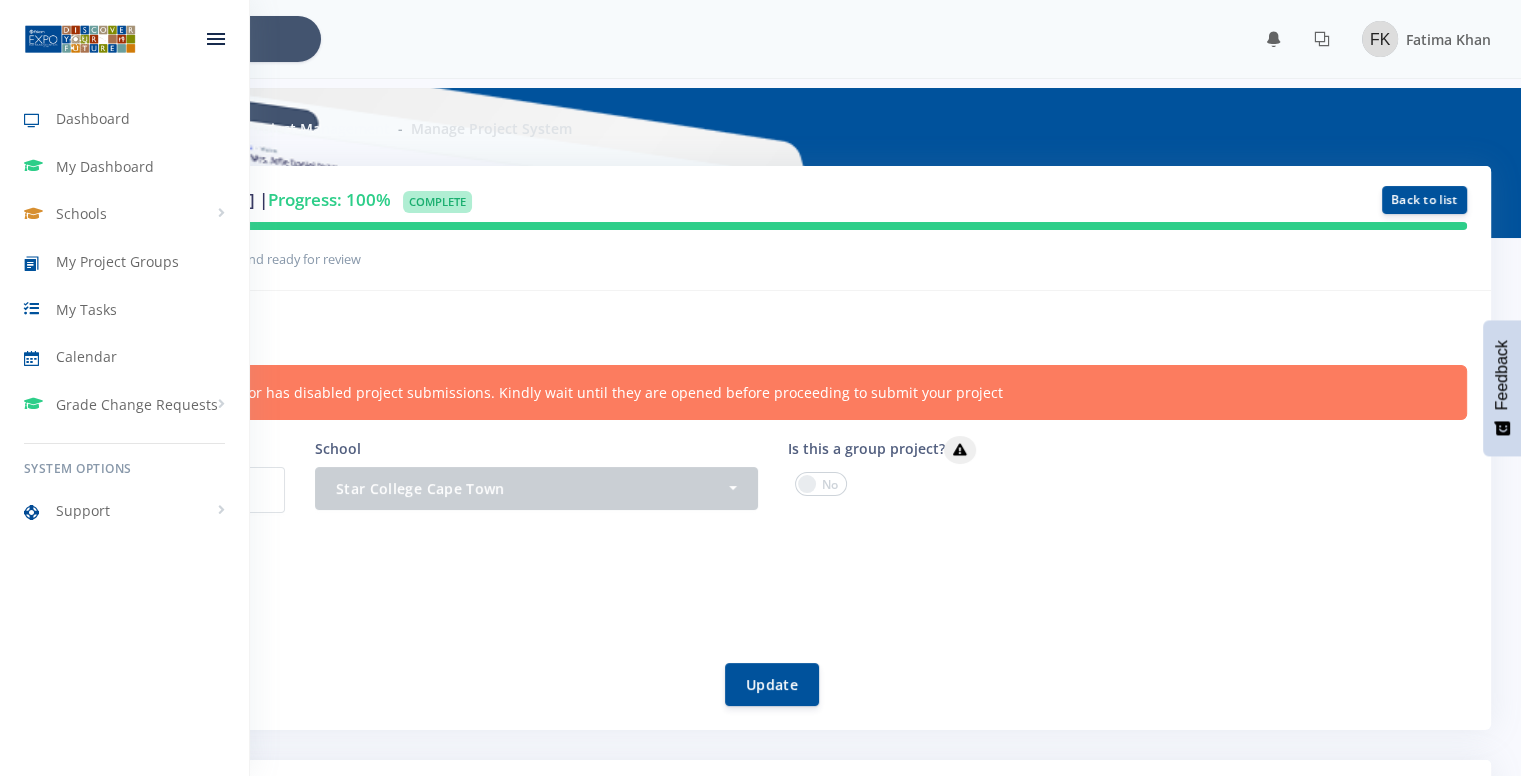 click at bounding box center [216, 39] 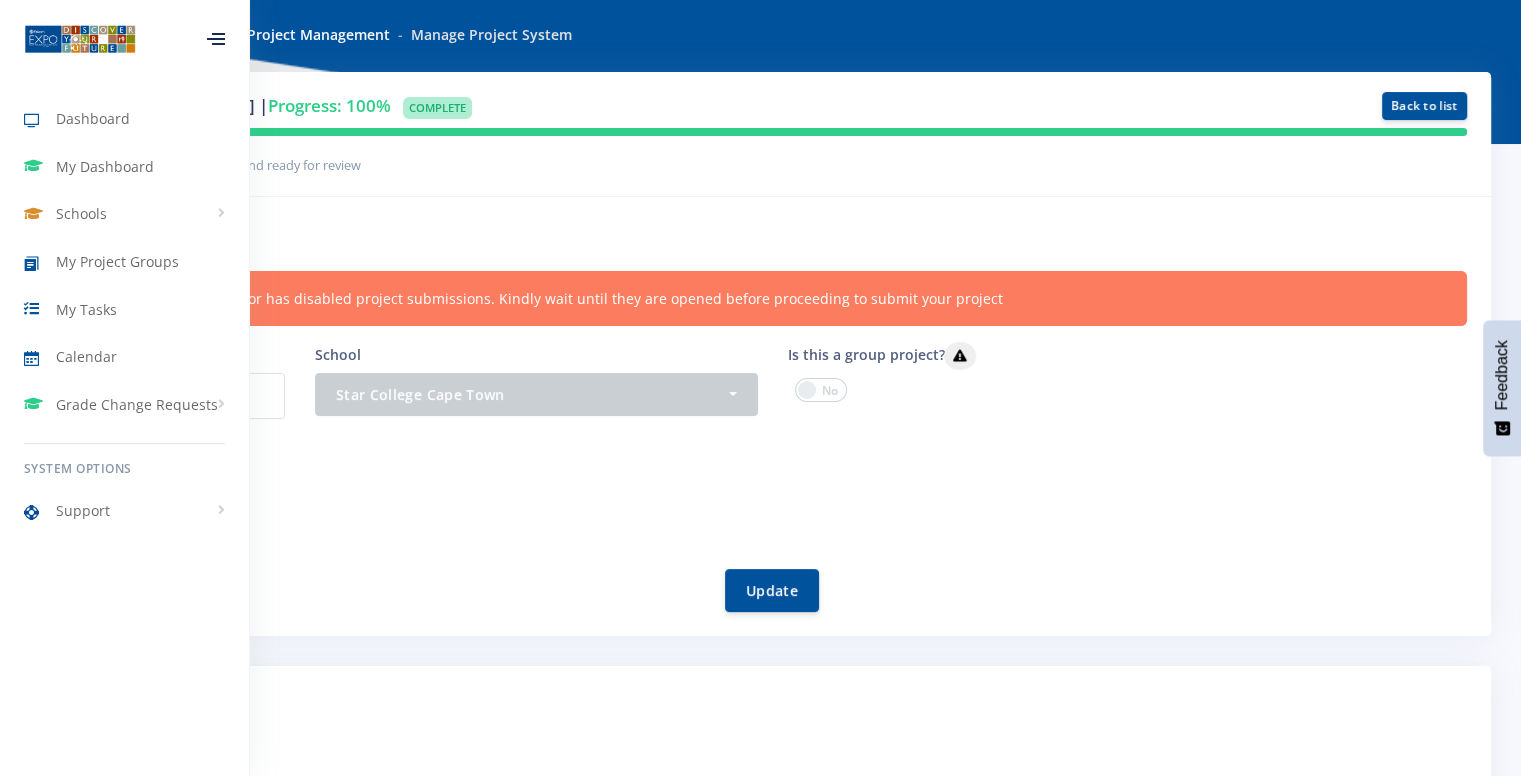 scroll, scrollTop: 0, scrollLeft: 0, axis: both 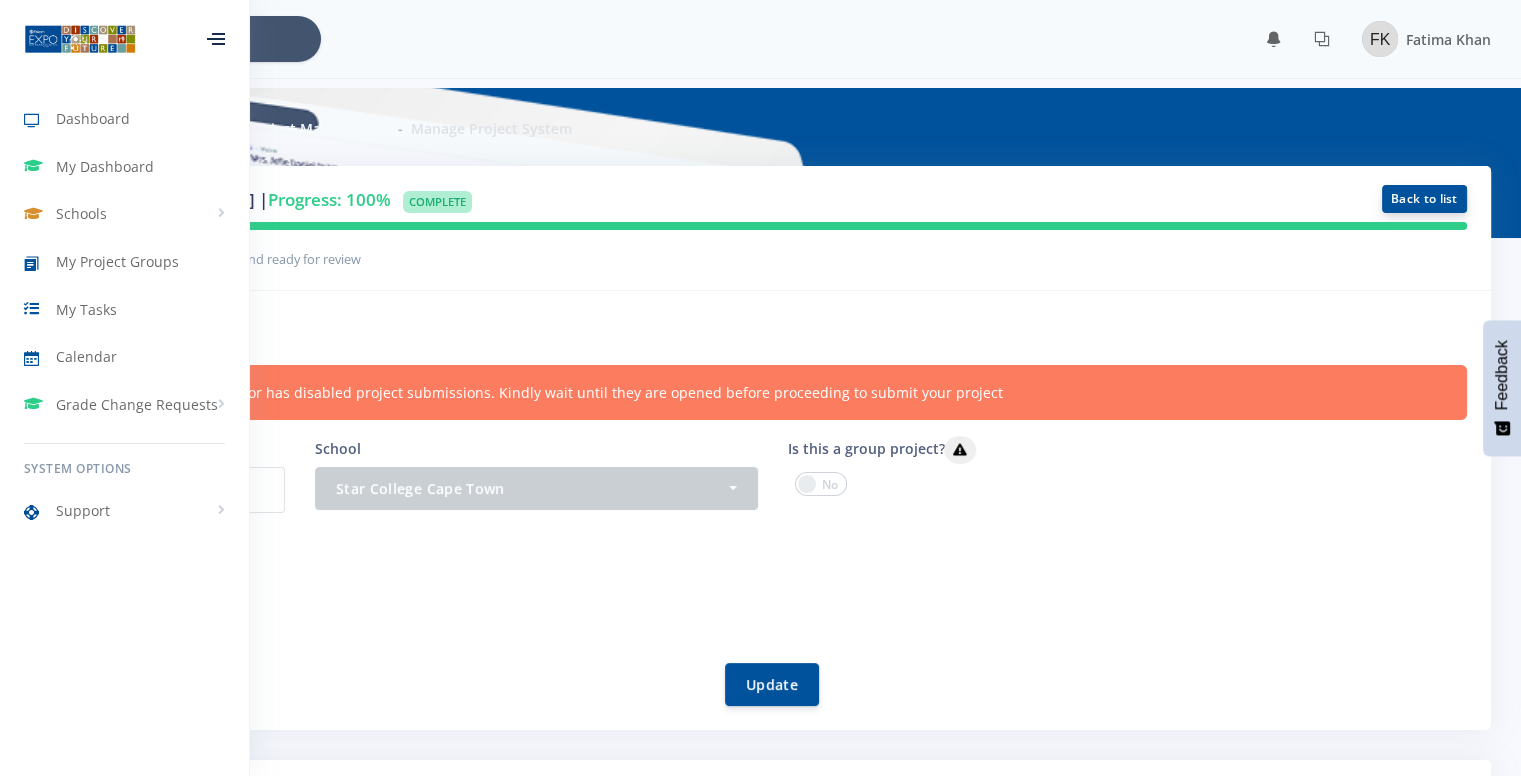 click on "Back to list" at bounding box center (1424, 199) 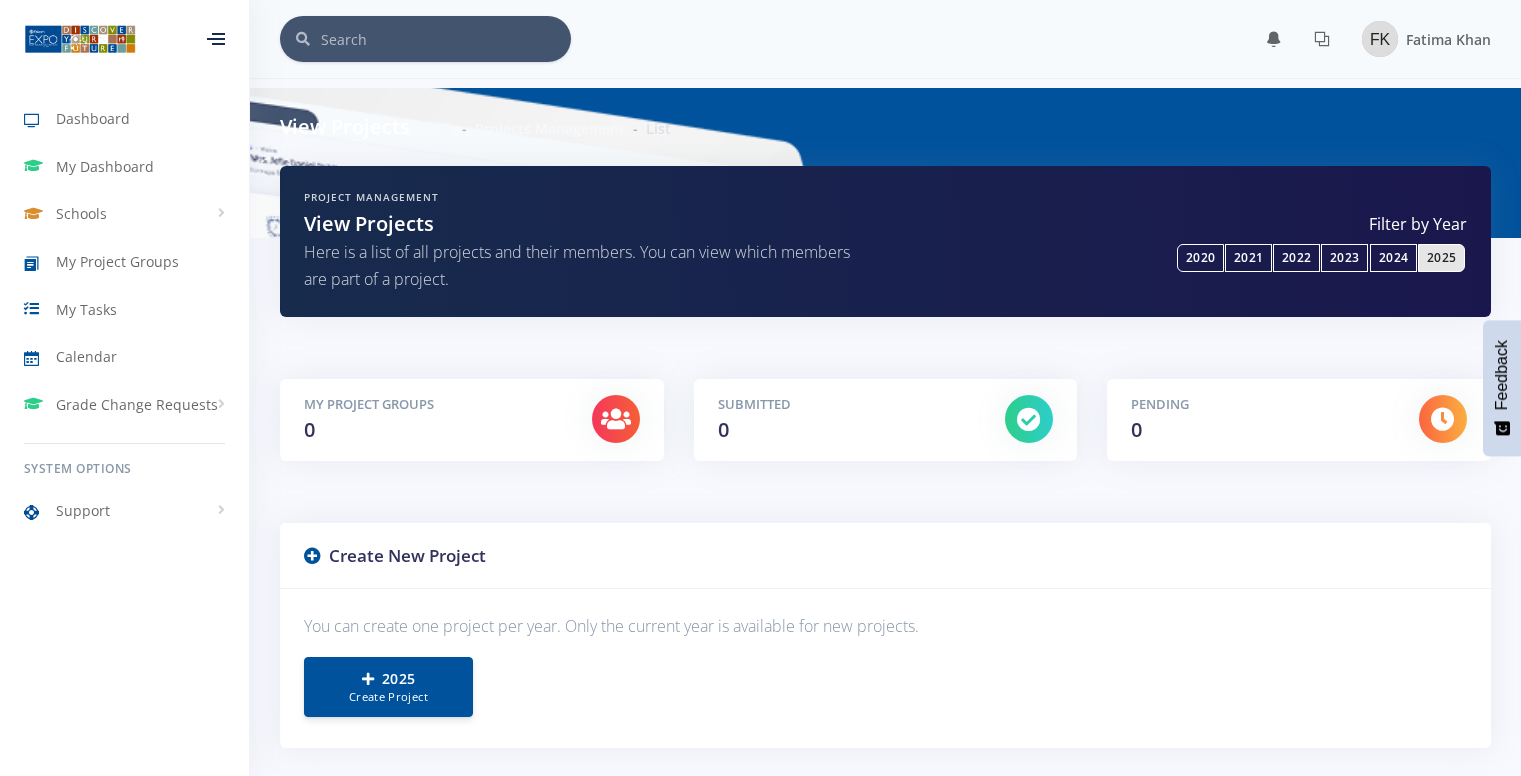 scroll, scrollTop: 0, scrollLeft: 0, axis: both 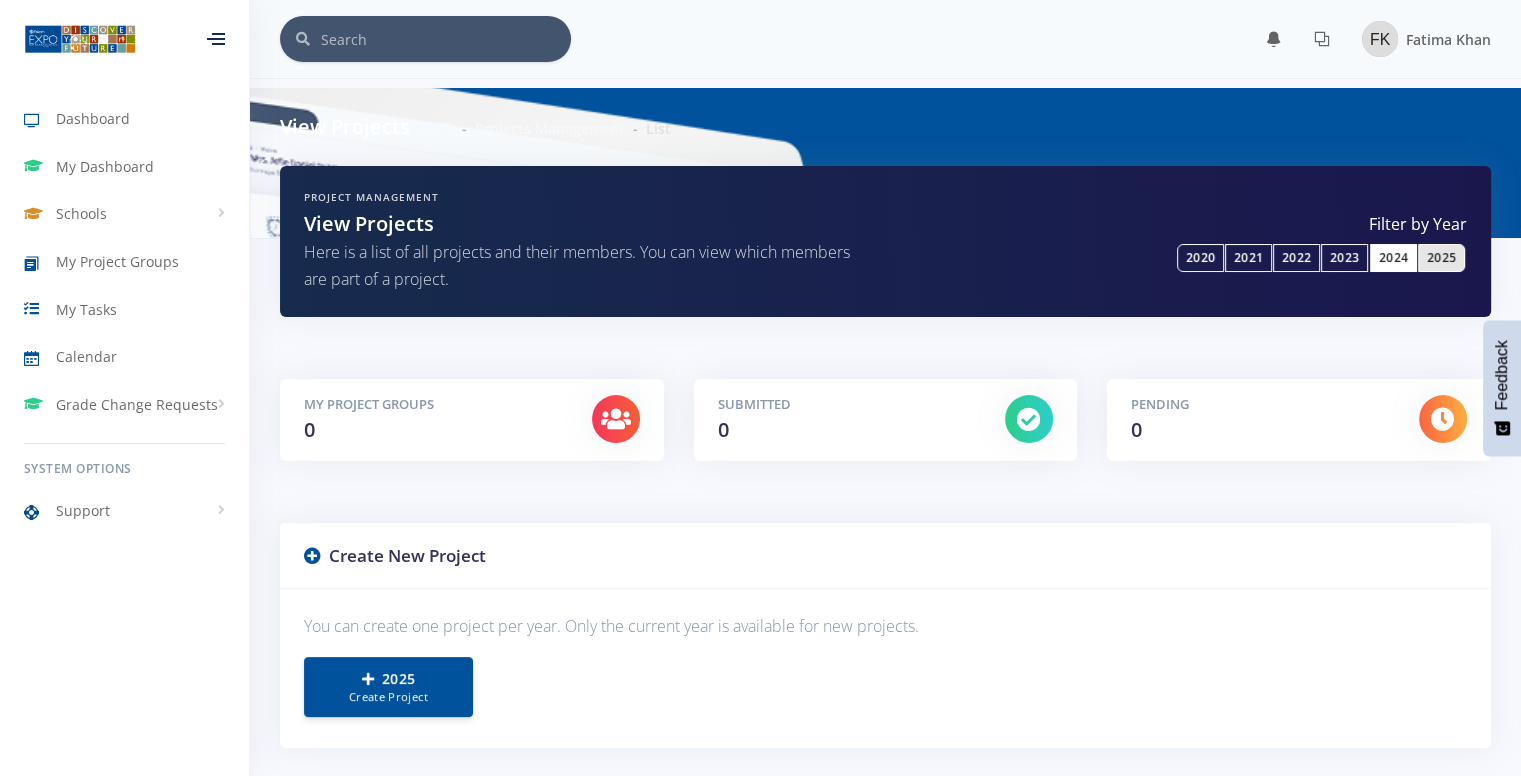 click on "2024" at bounding box center (1393, 258) 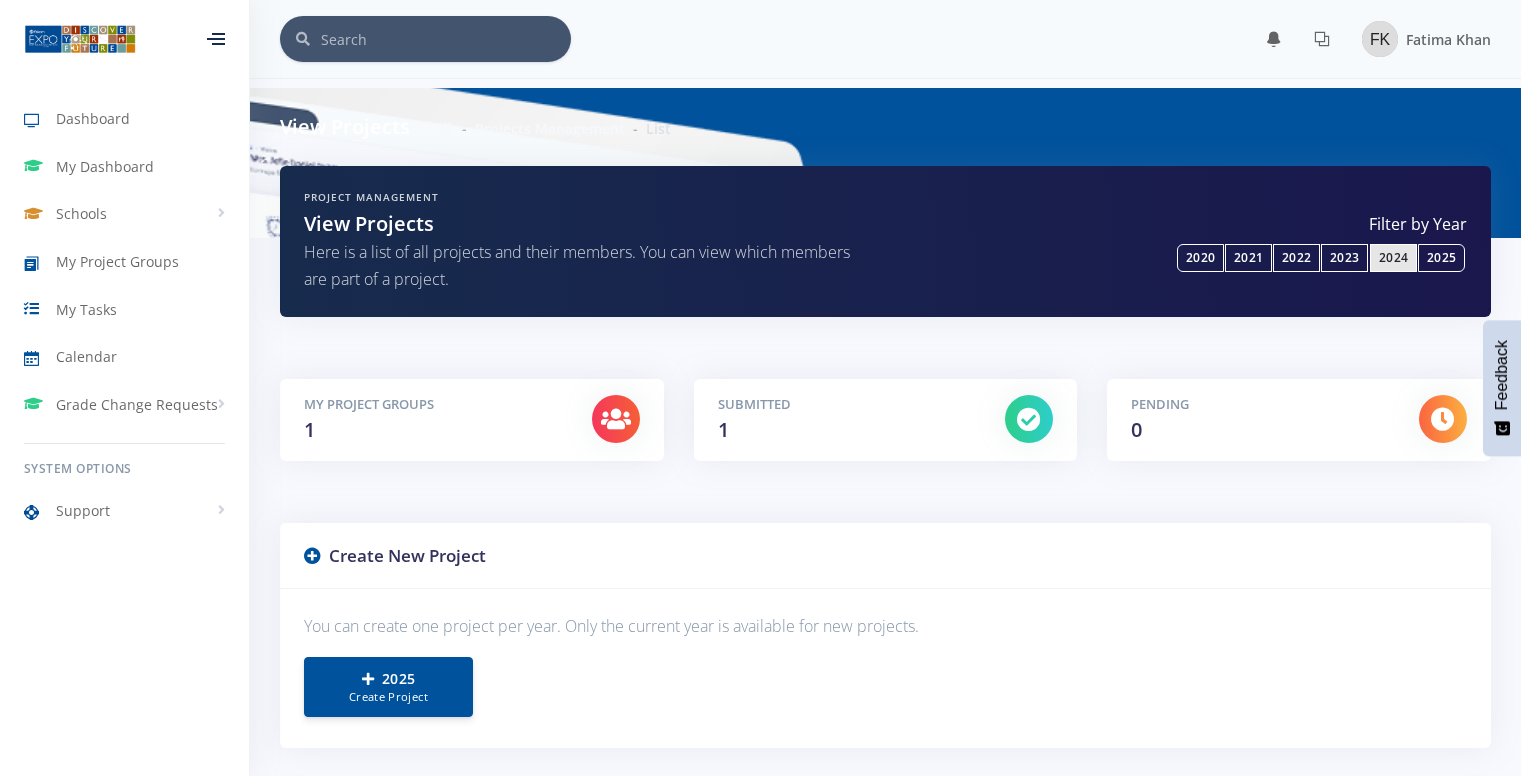 scroll, scrollTop: 212, scrollLeft: 0, axis: vertical 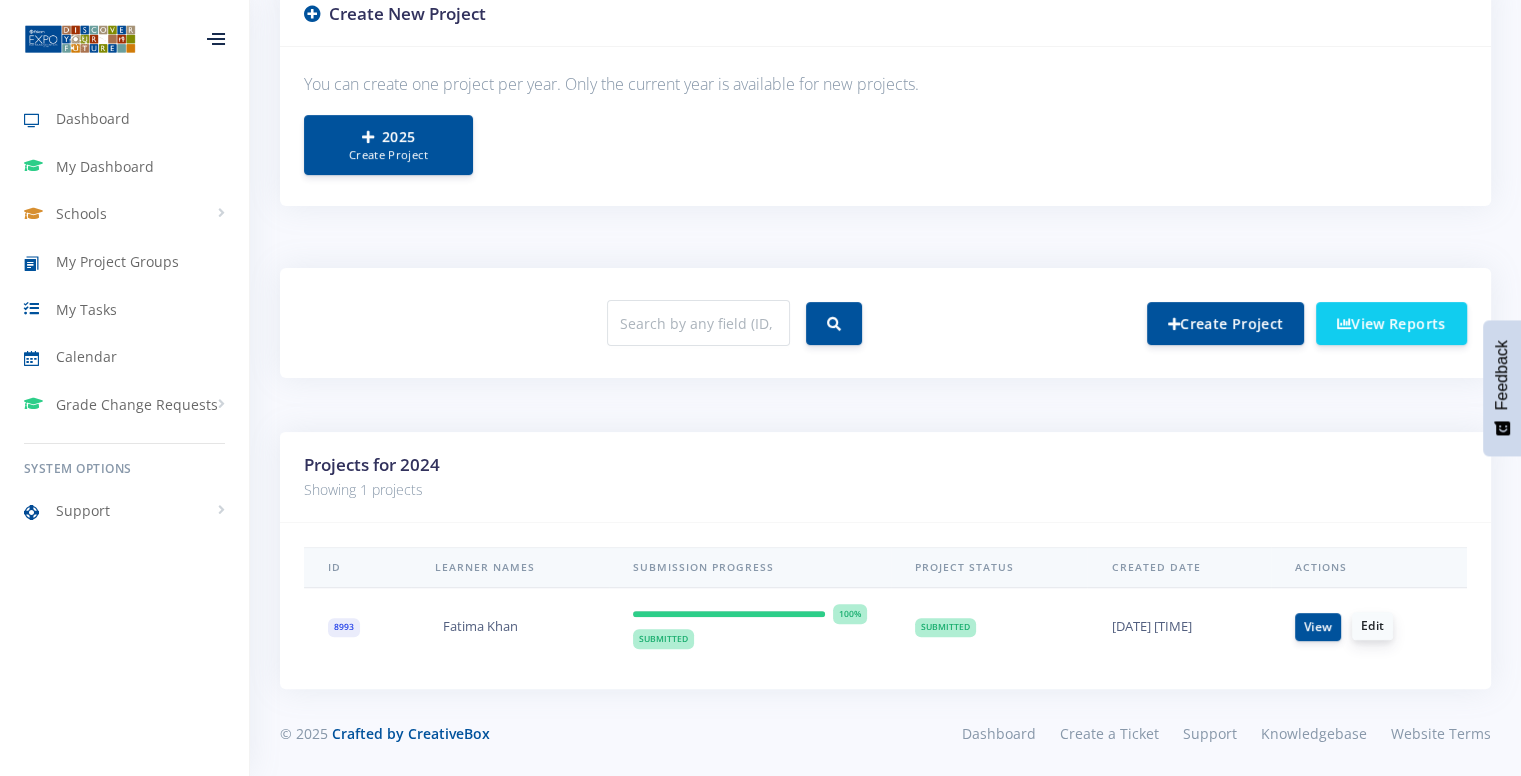 click on "Edit" at bounding box center (1372, 626) 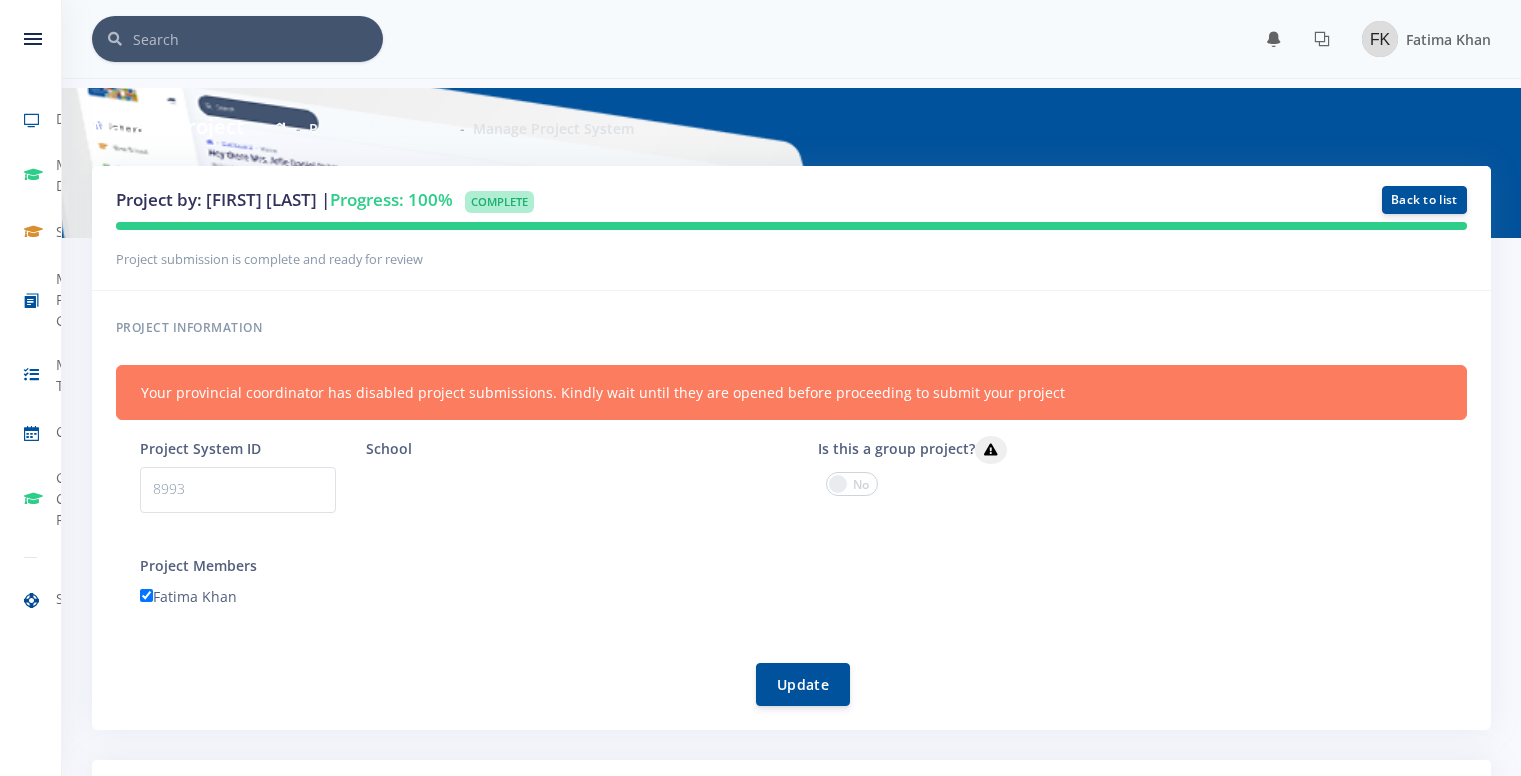 scroll, scrollTop: 0, scrollLeft: 0, axis: both 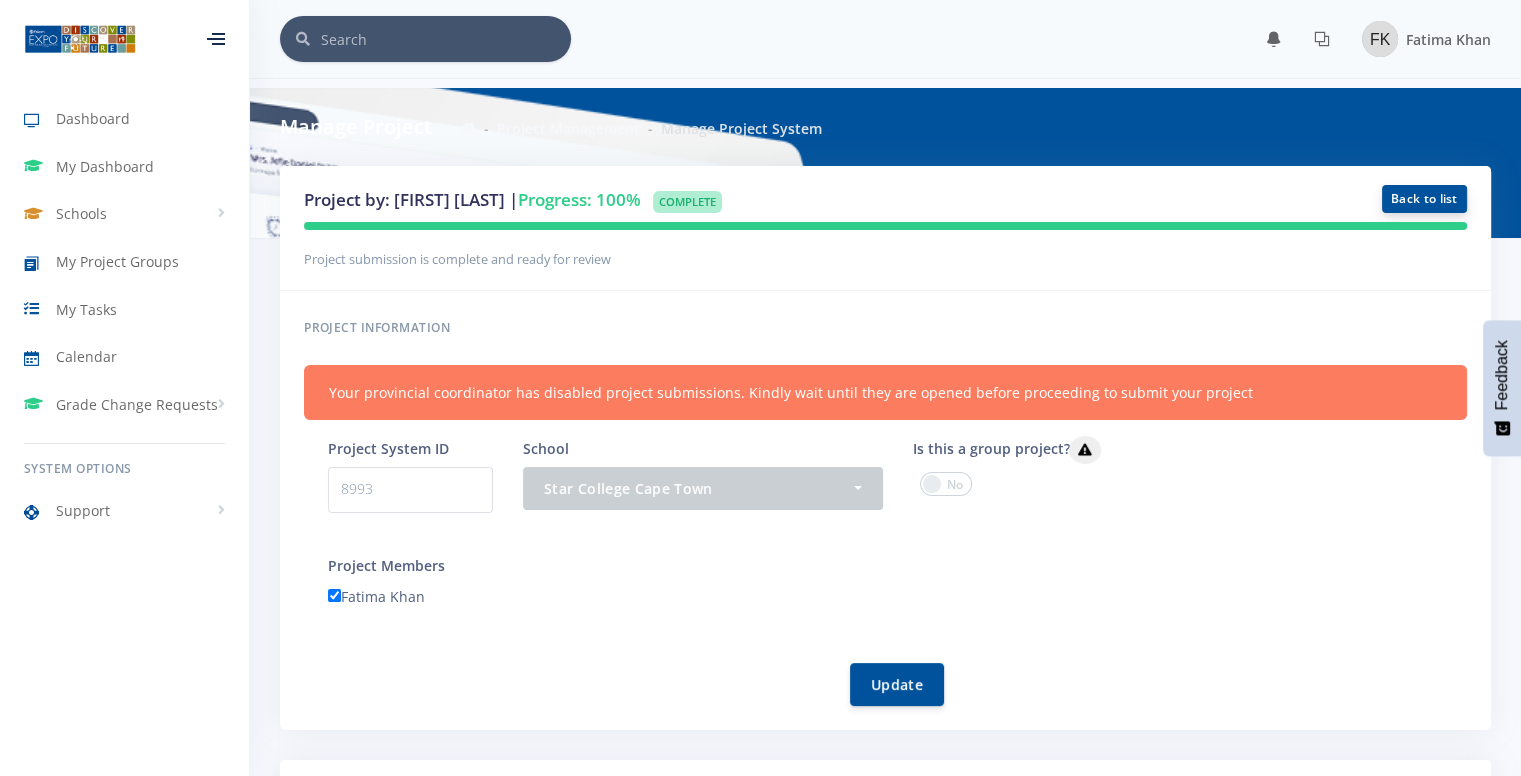 click on "Back to list" at bounding box center [1424, 199] 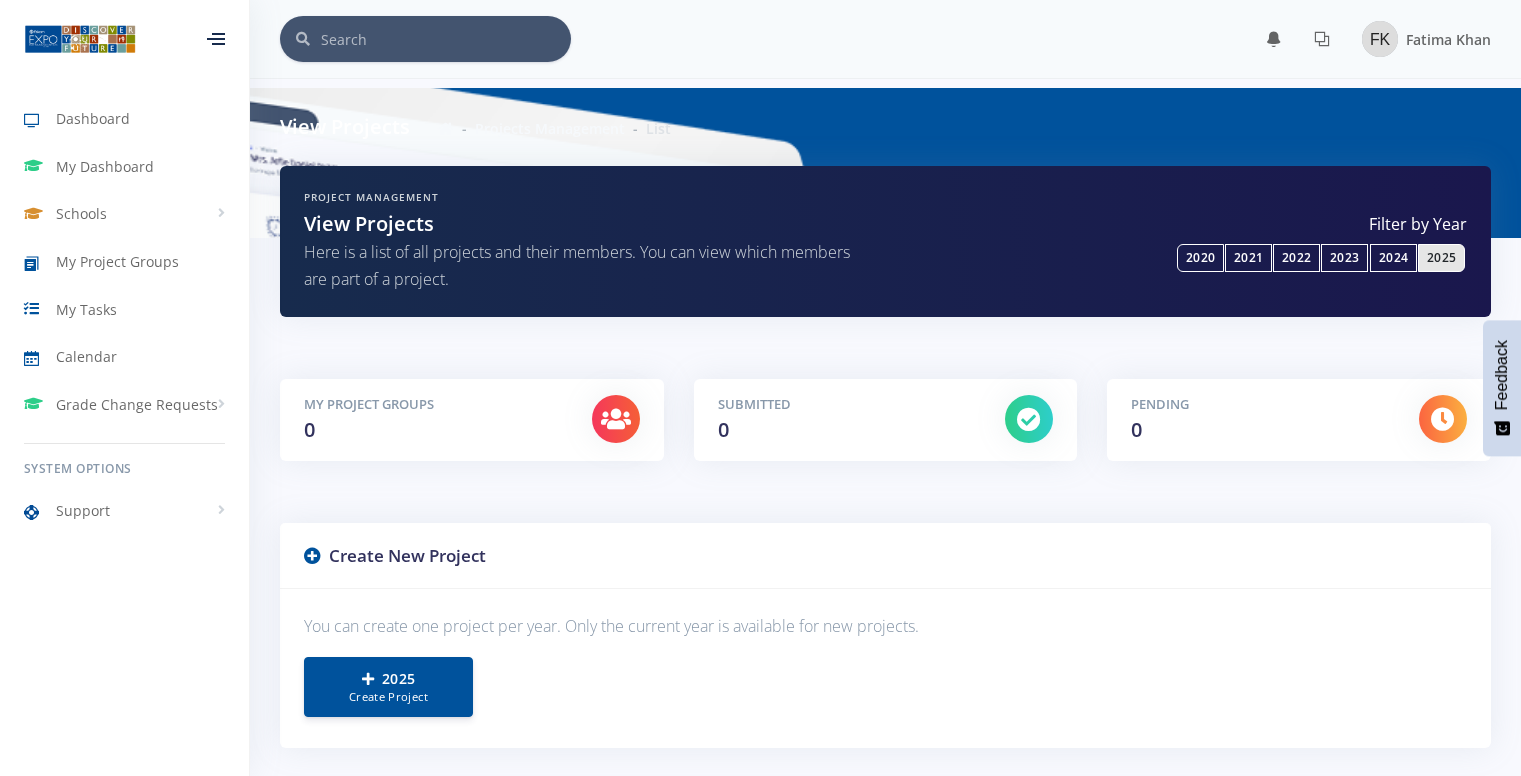 scroll, scrollTop: 0, scrollLeft: 0, axis: both 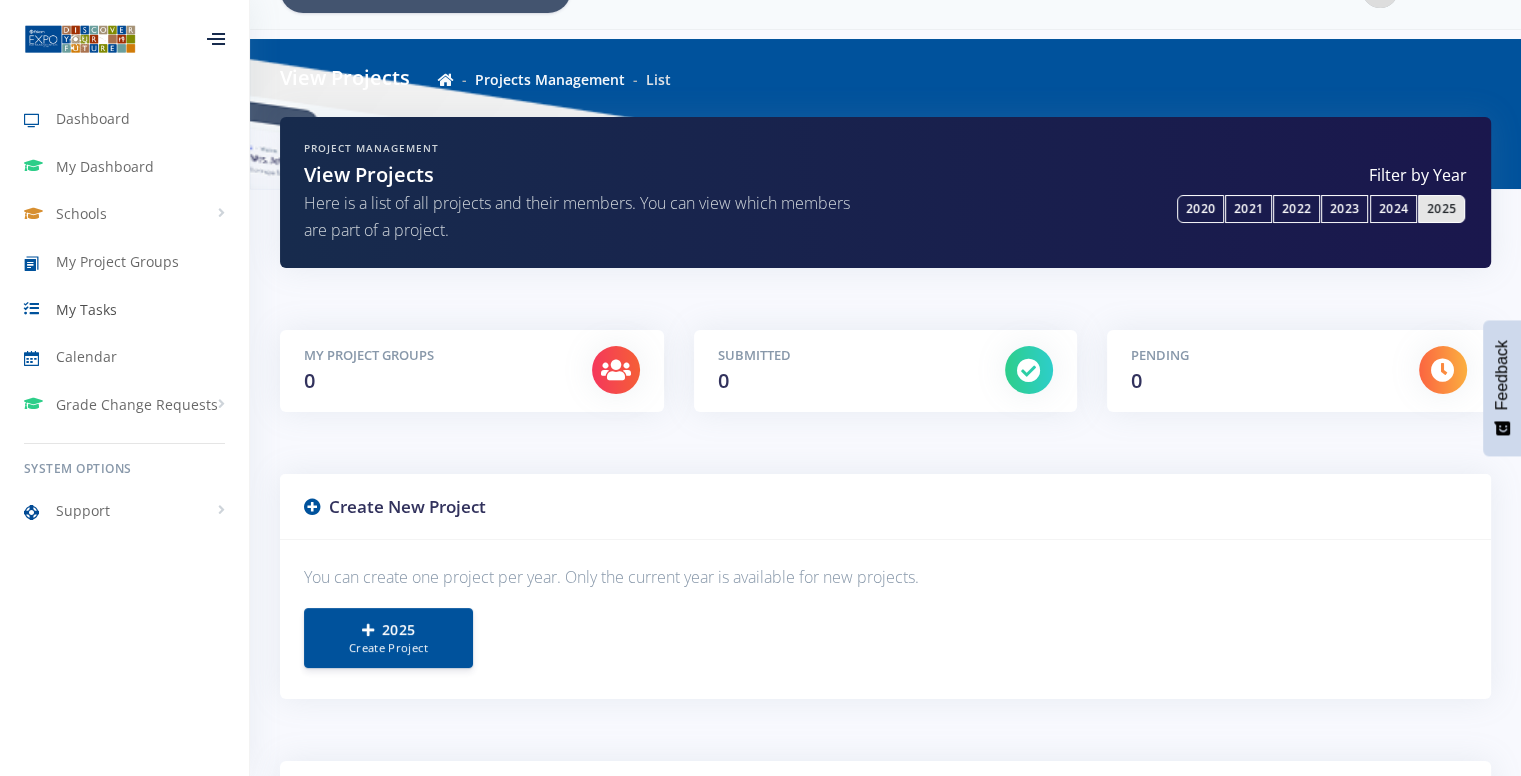 click on "My Tasks" at bounding box center (124, 309) 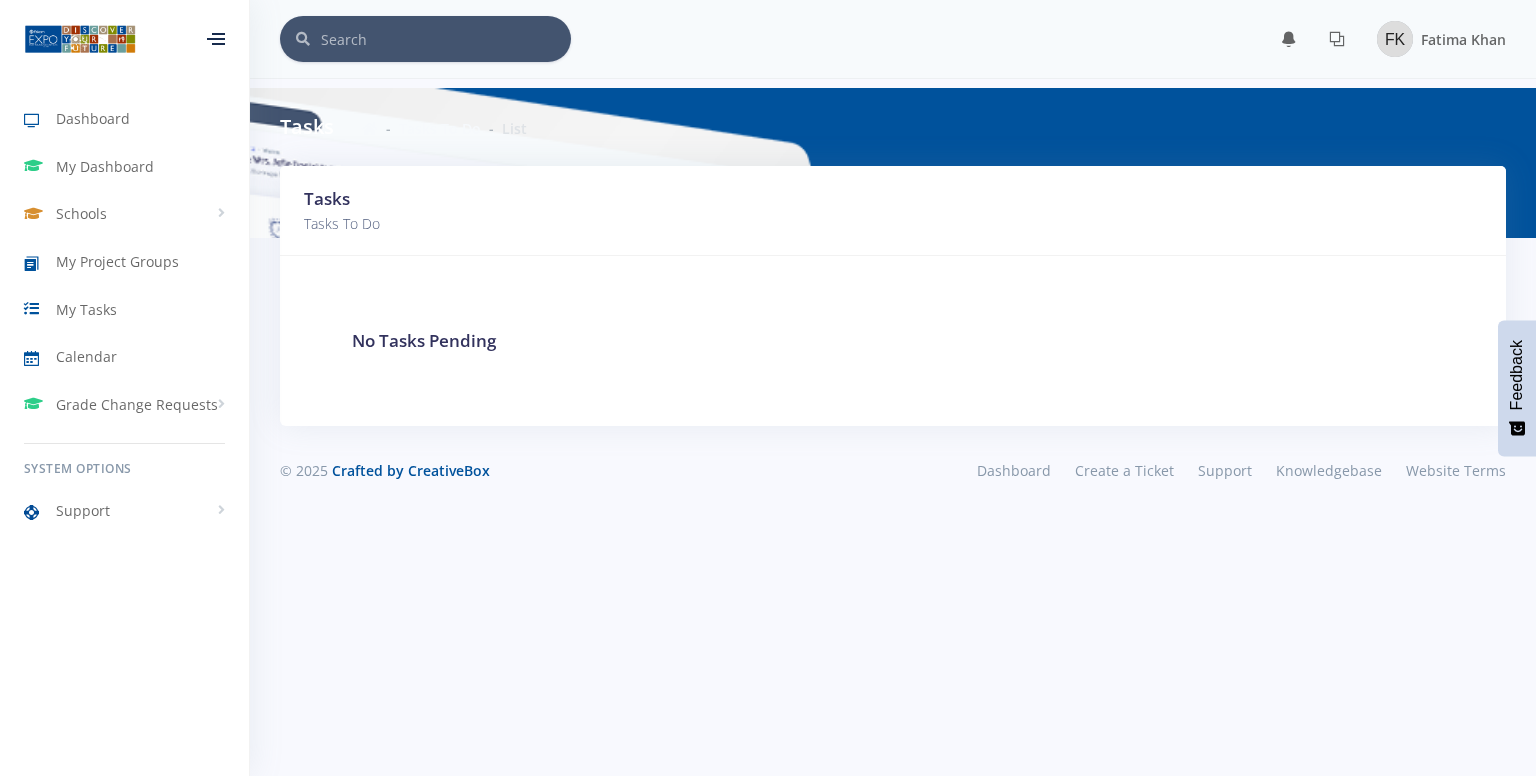 scroll, scrollTop: 0, scrollLeft: 0, axis: both 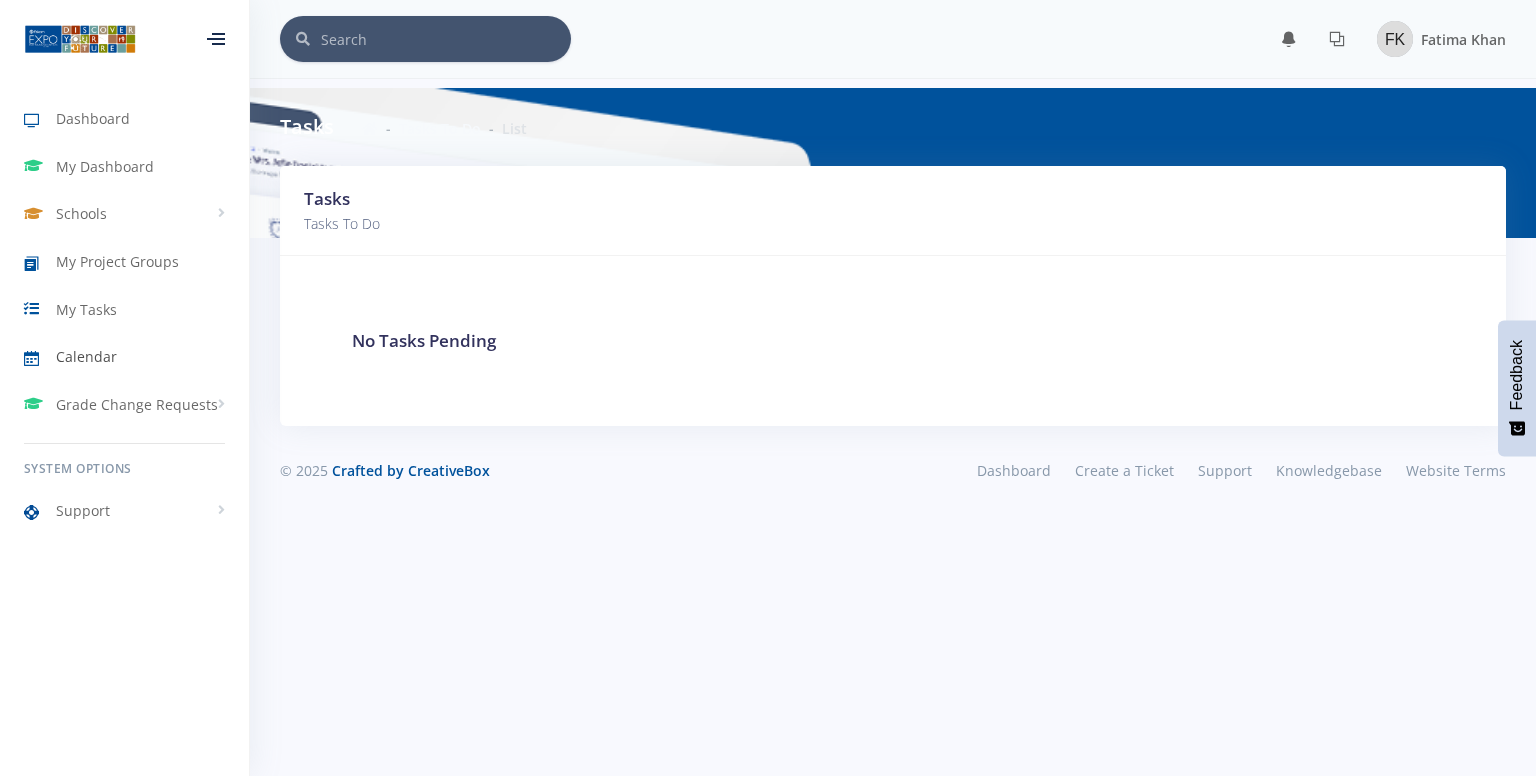 click on "Calendar" at bounding box center (124, 357) 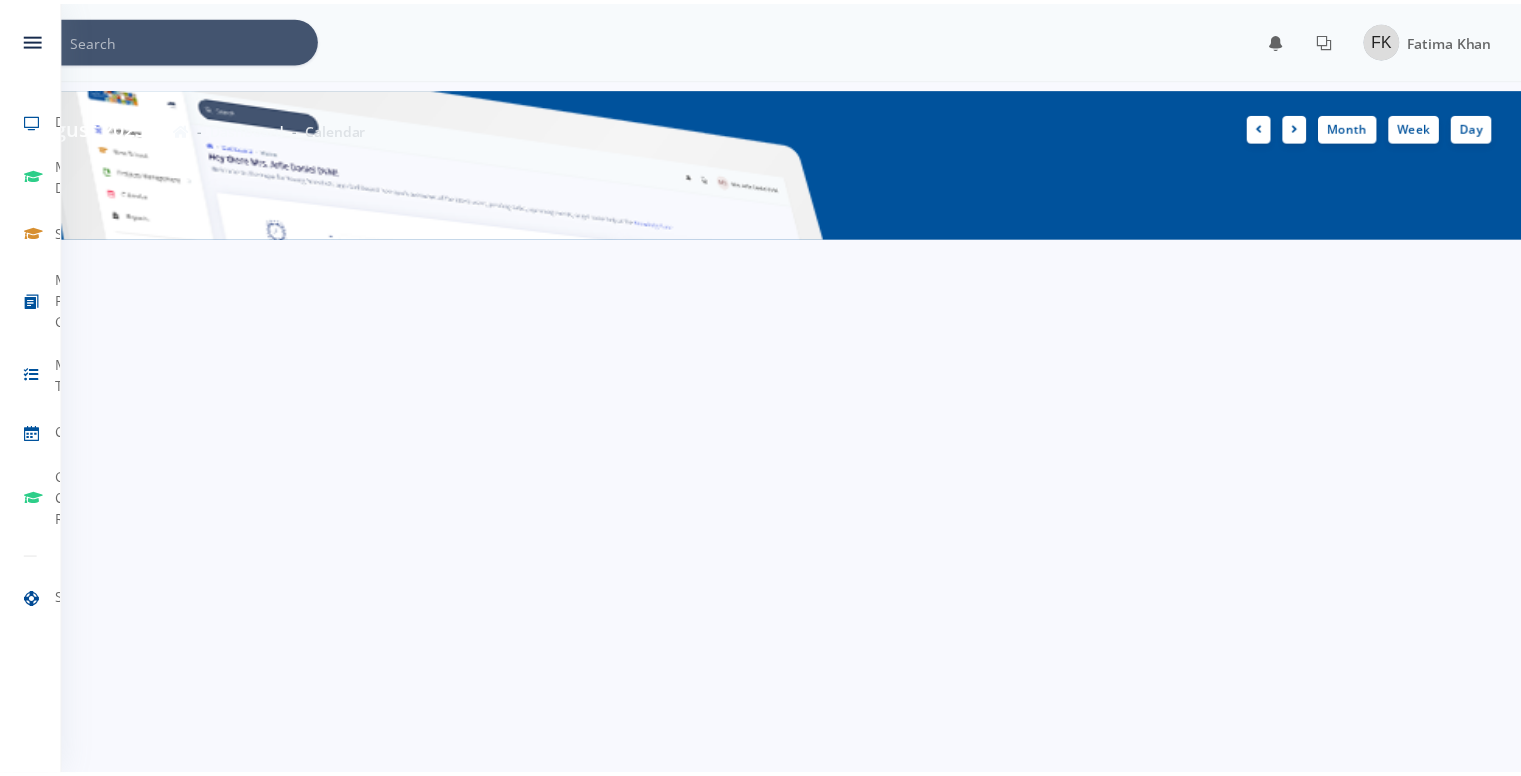 scroll, scrollTop: 0, scrollLeft: 0, axis: both 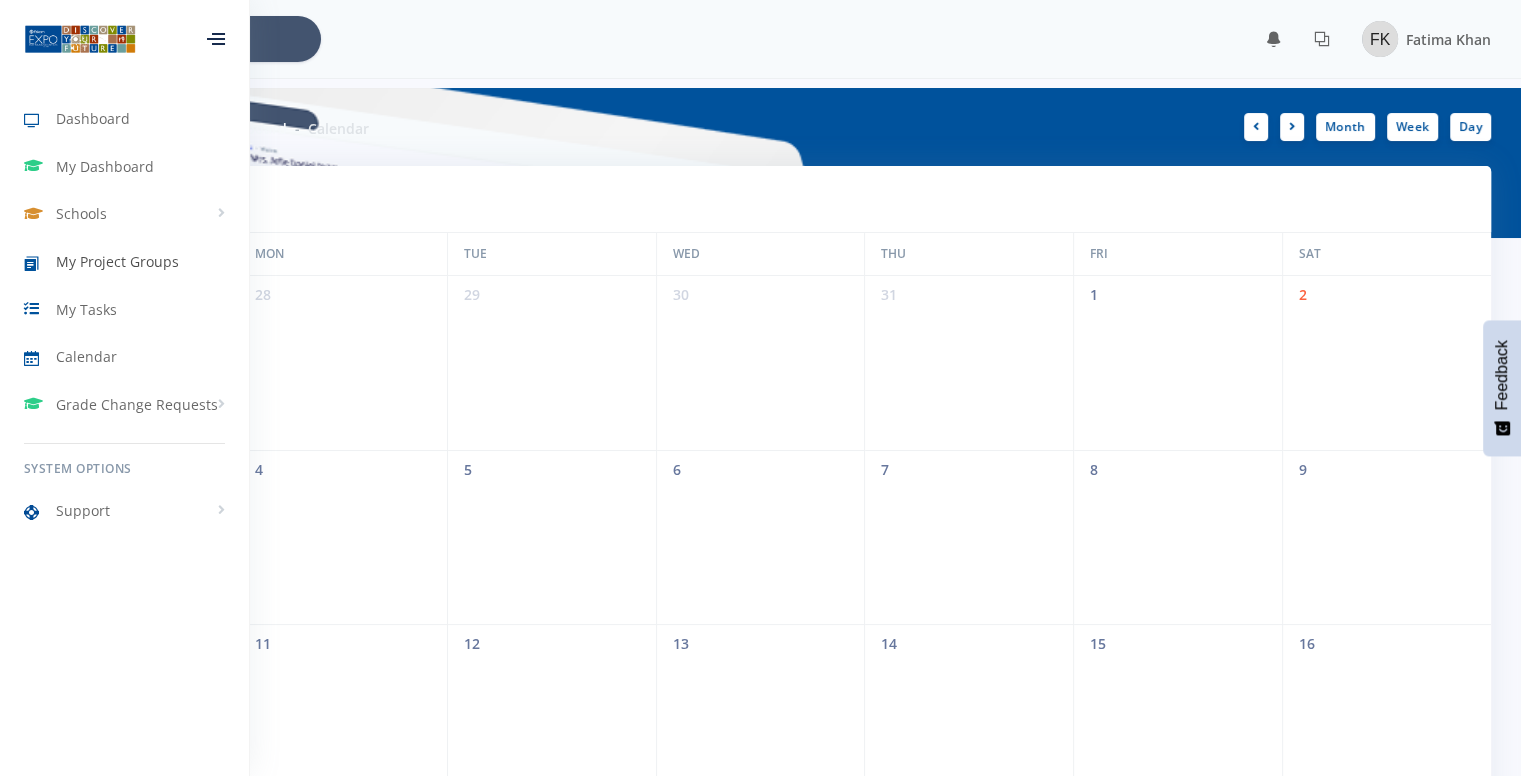 click on "My Project Groups" at bounding box center [117, 261] 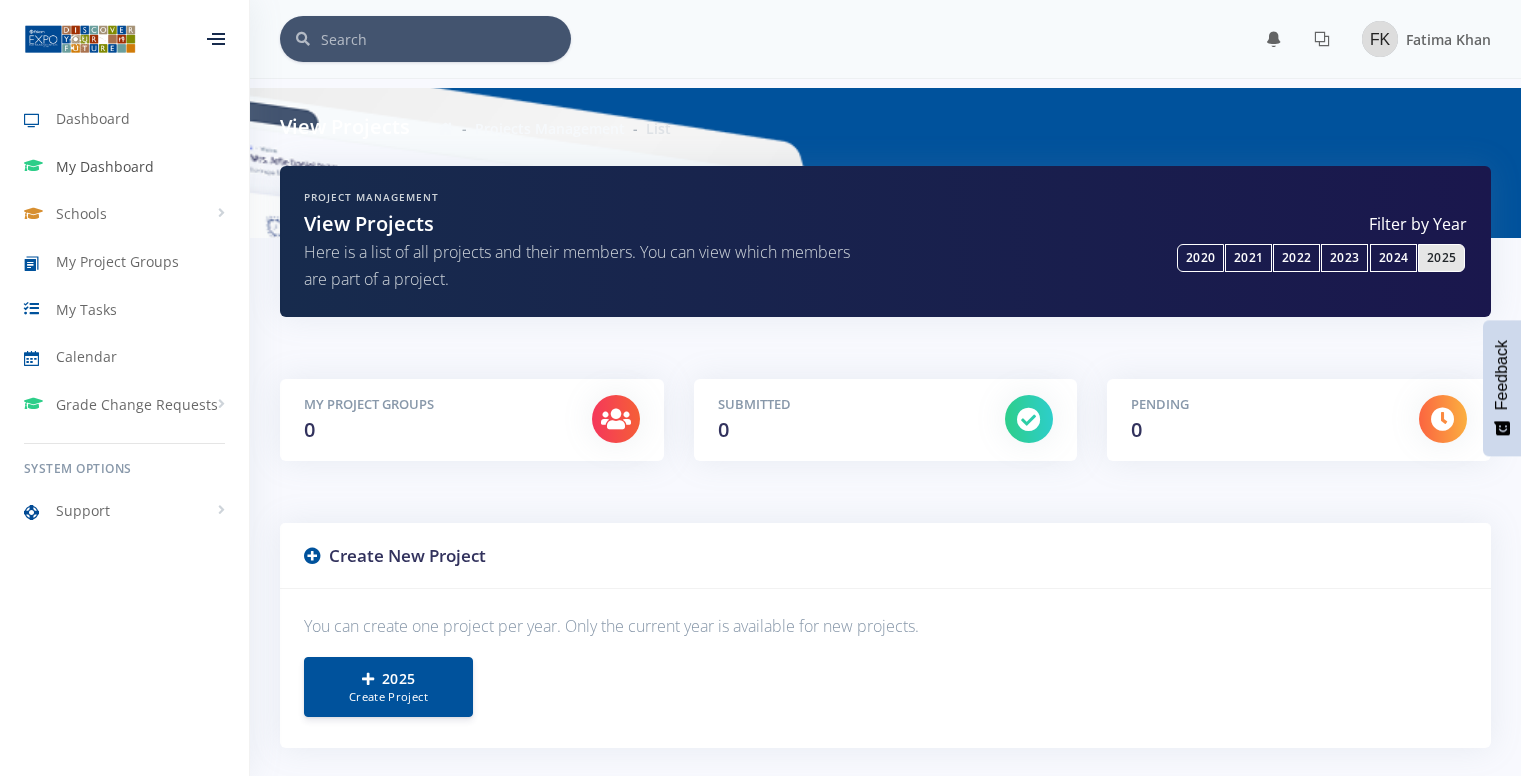 scroll, scrollTop: 0, scrollLeft: 0, axis: both 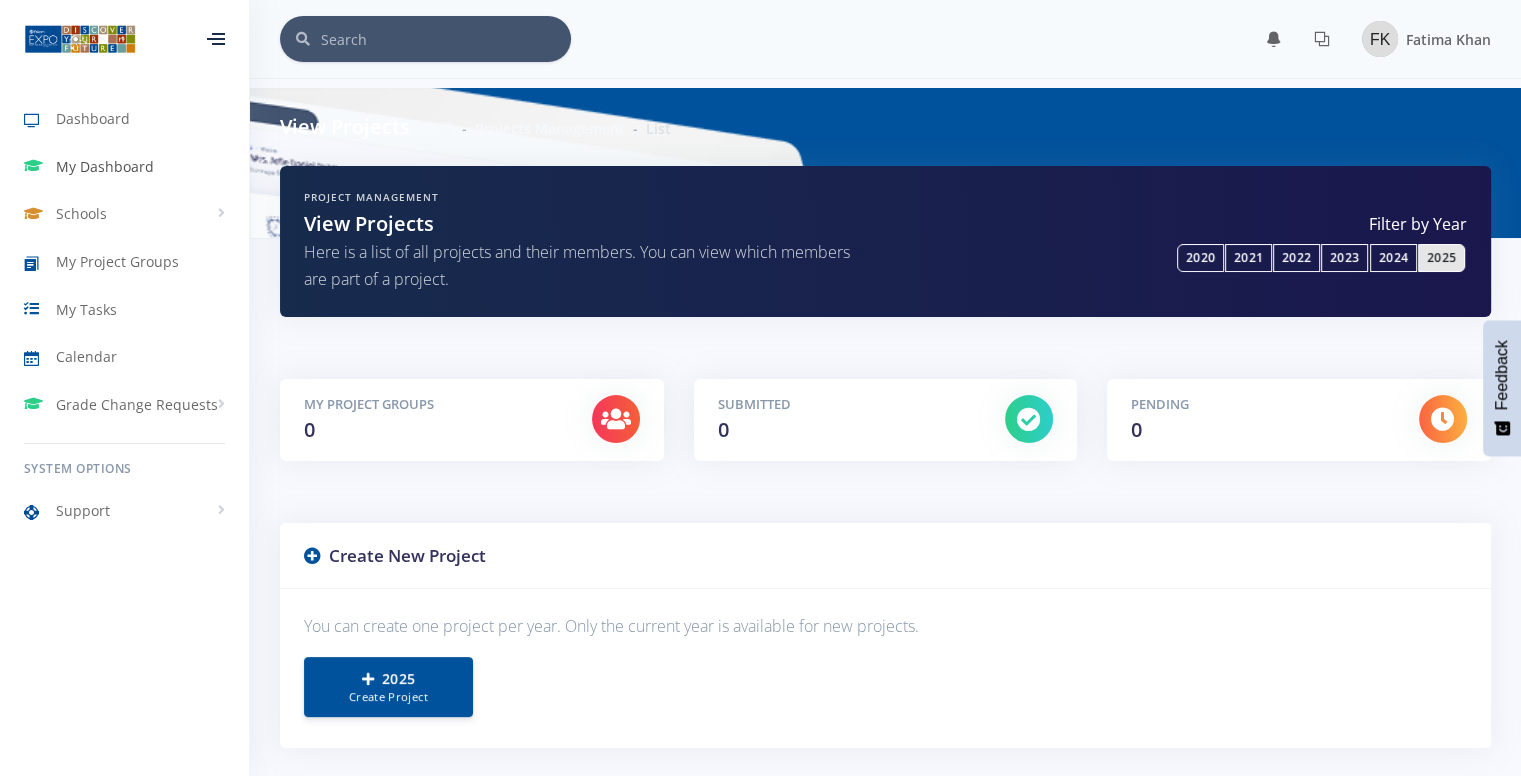 click on "My Dashboard" at bounding box center [105, 166] 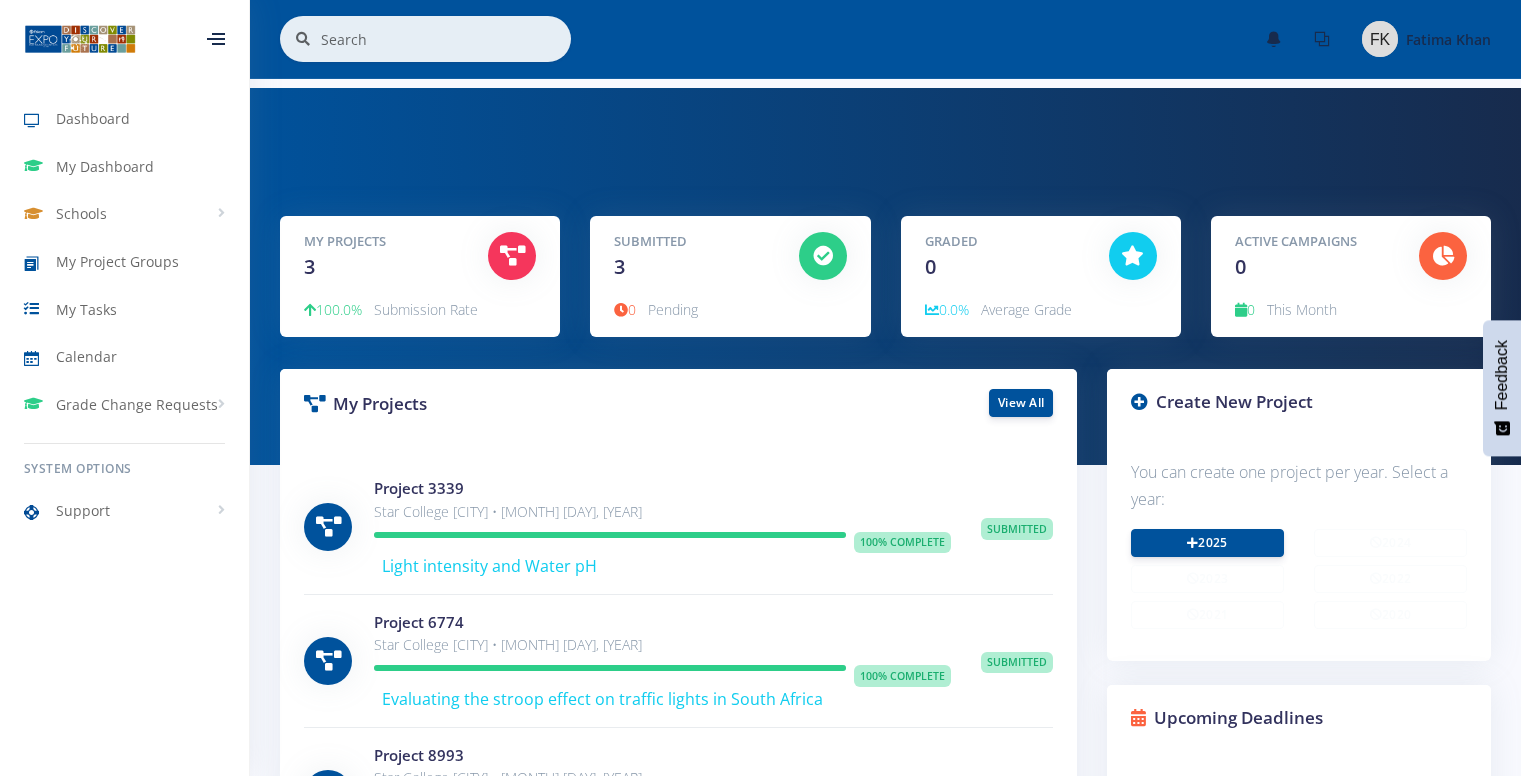 scroll, scrollTop: 0, scrollLeft: 0, axis: both 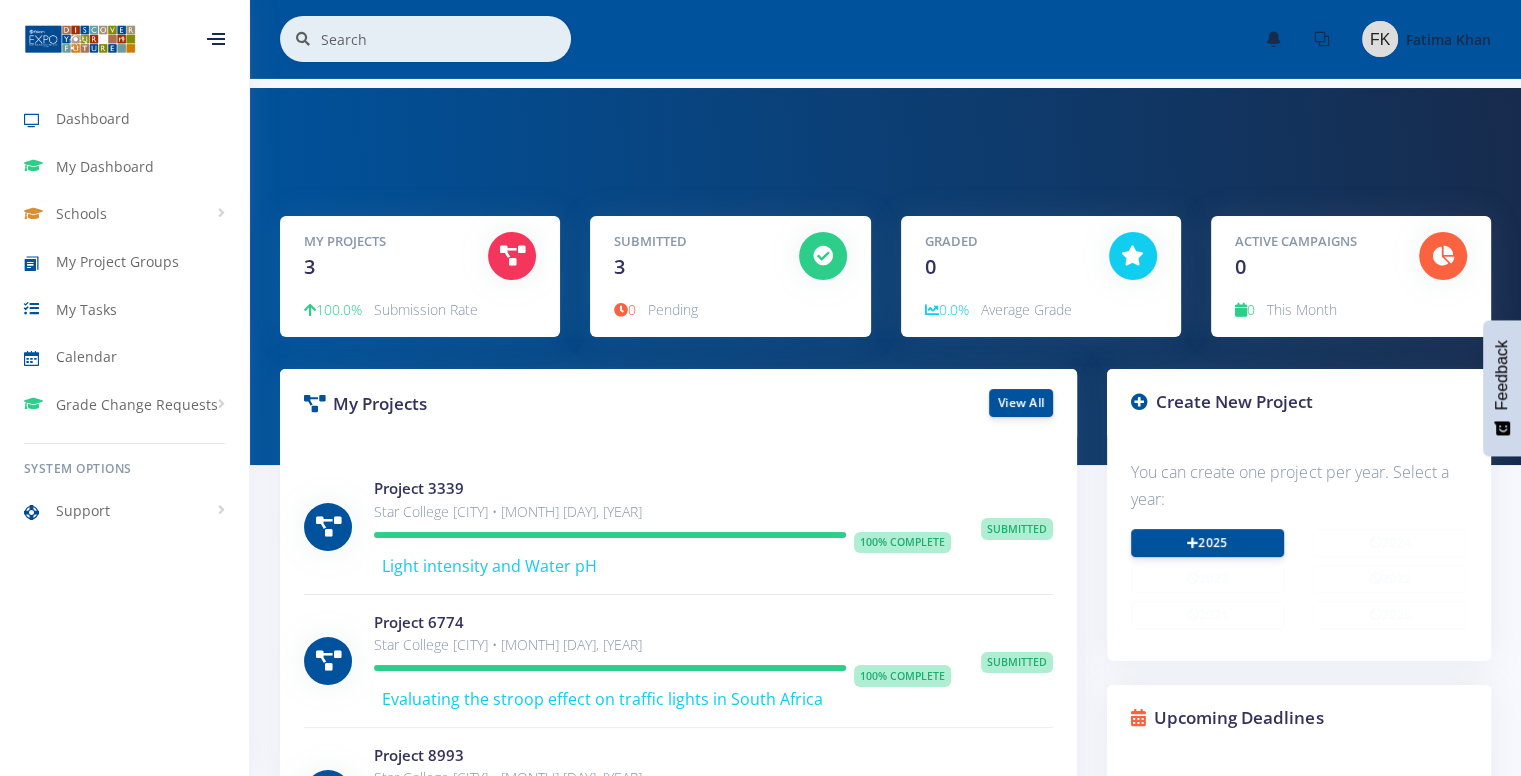click at bounding box center [512, 256] 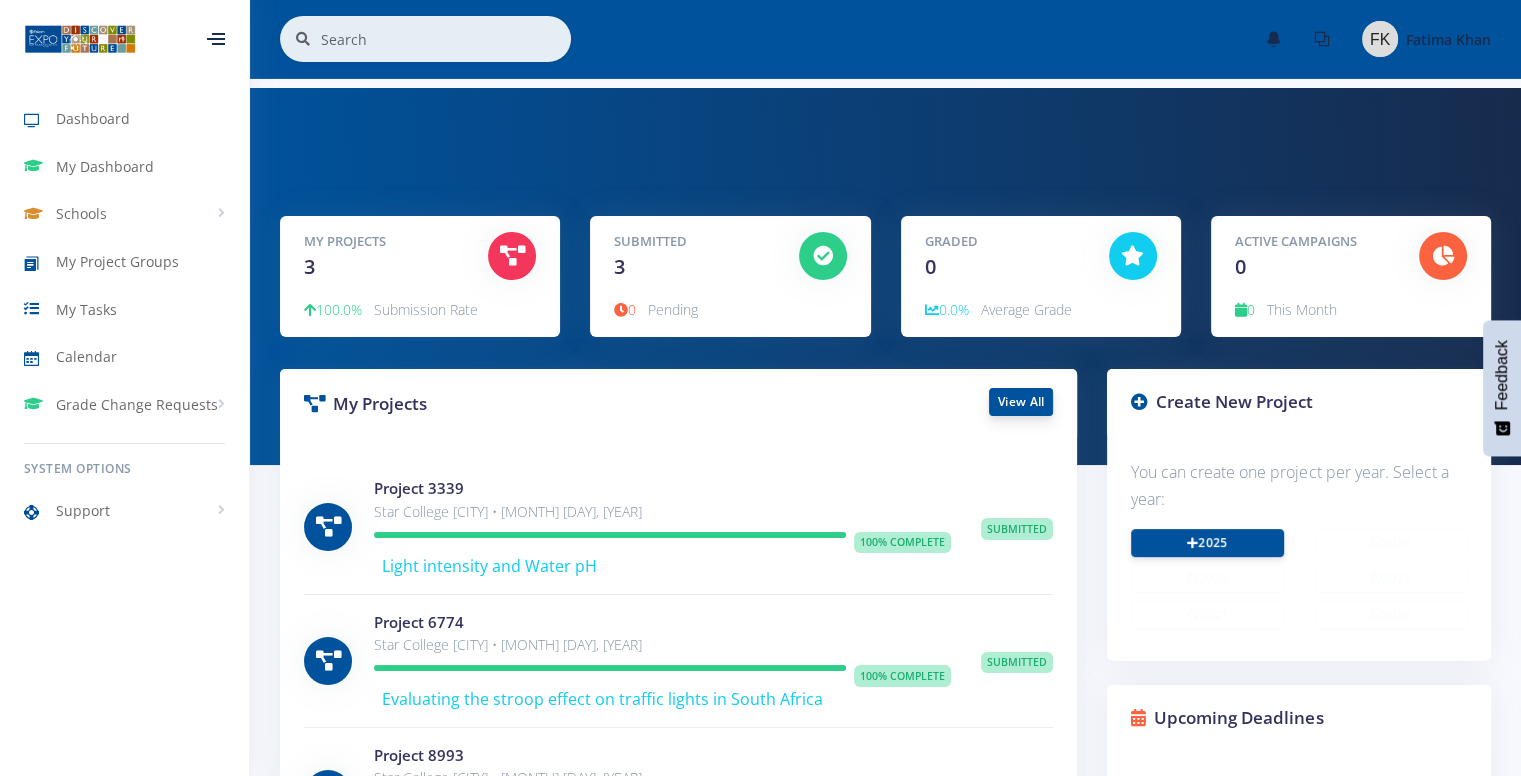 click on "View All" at bounding box center (1021, 402) 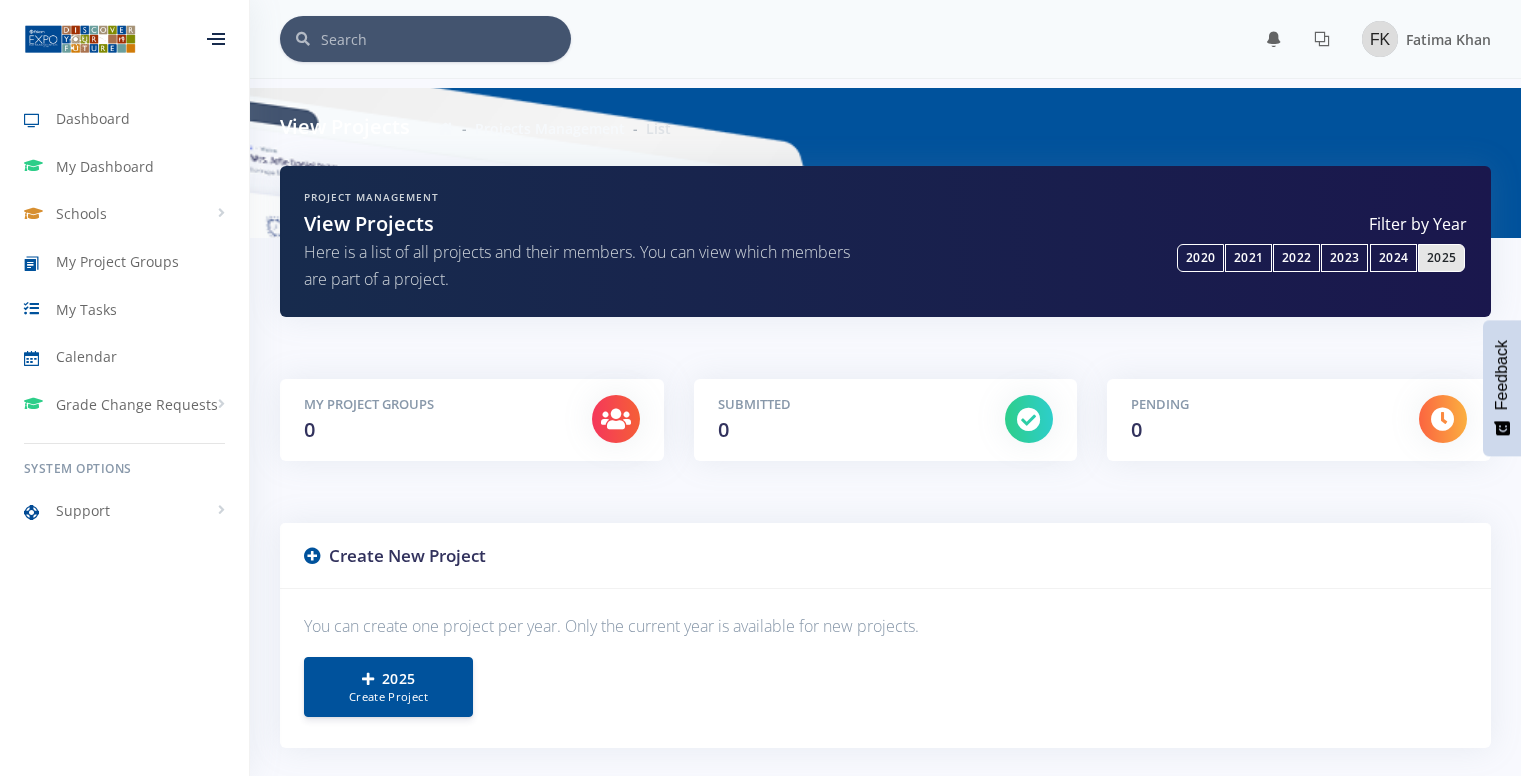 scroll, scrollTop: 0, scrollLeft: 0, axis: both 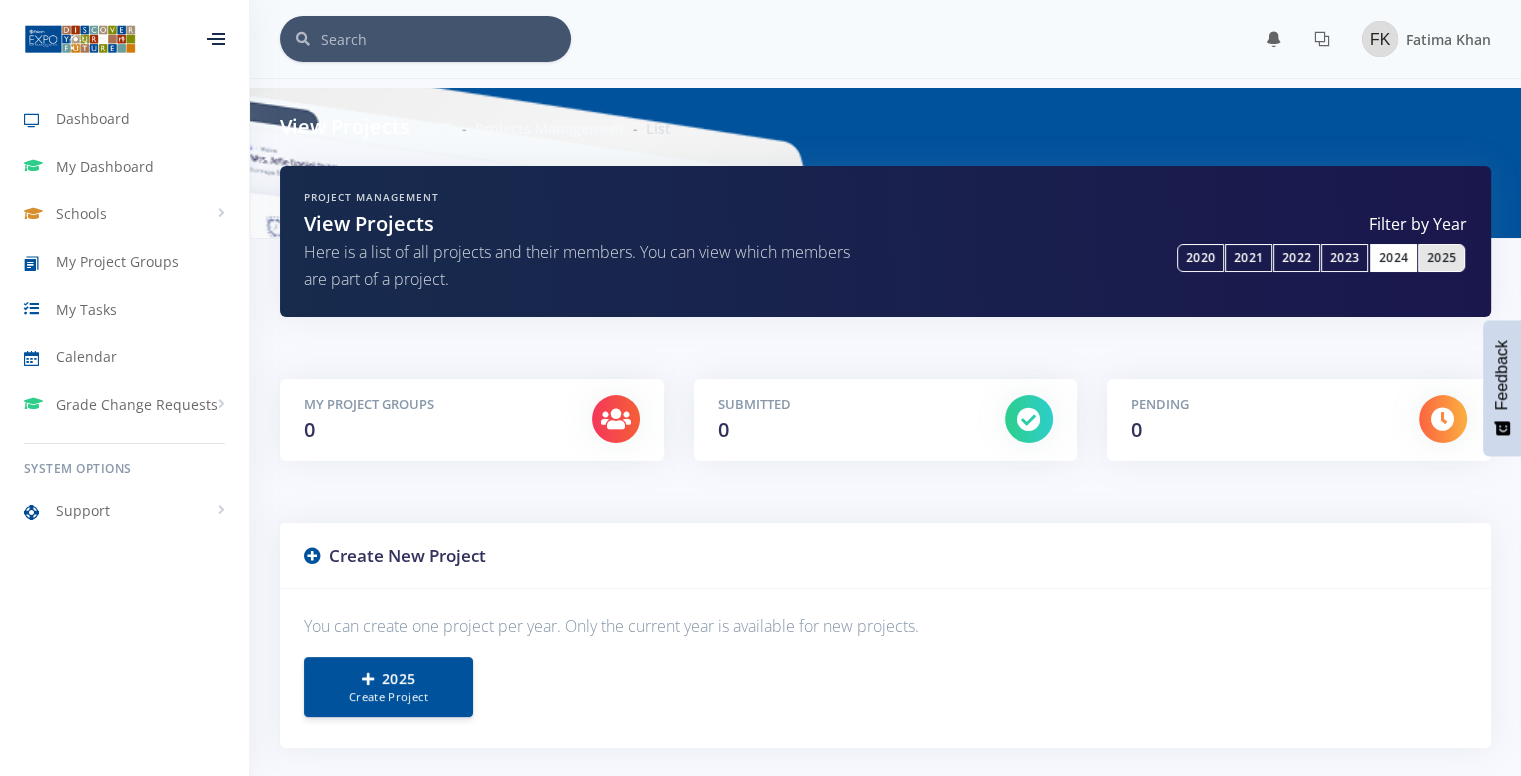 click on "2024" at bounding box center (1393, 258) 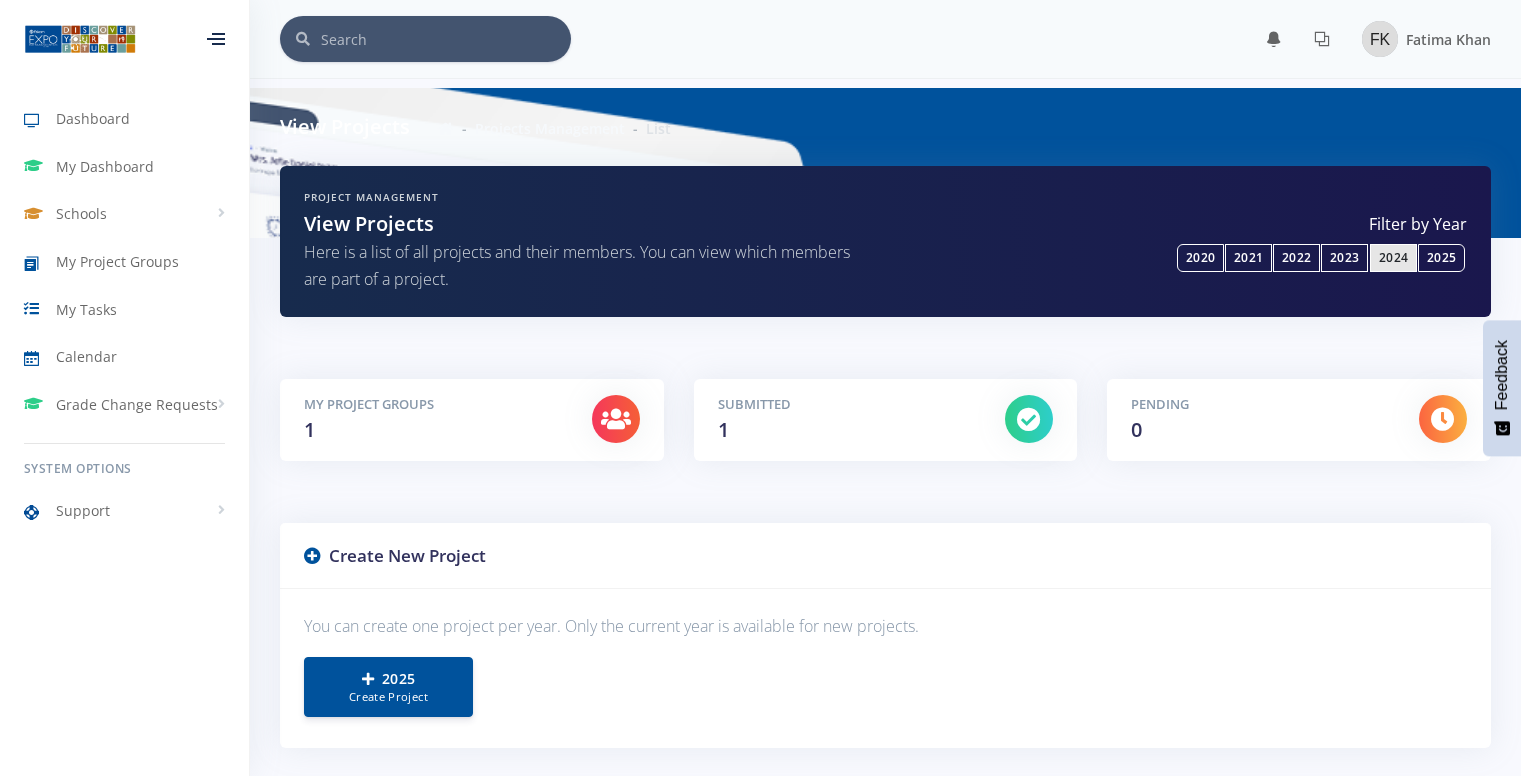 scroll, scrollTop: 0, scrollLeft: 0, axis: both 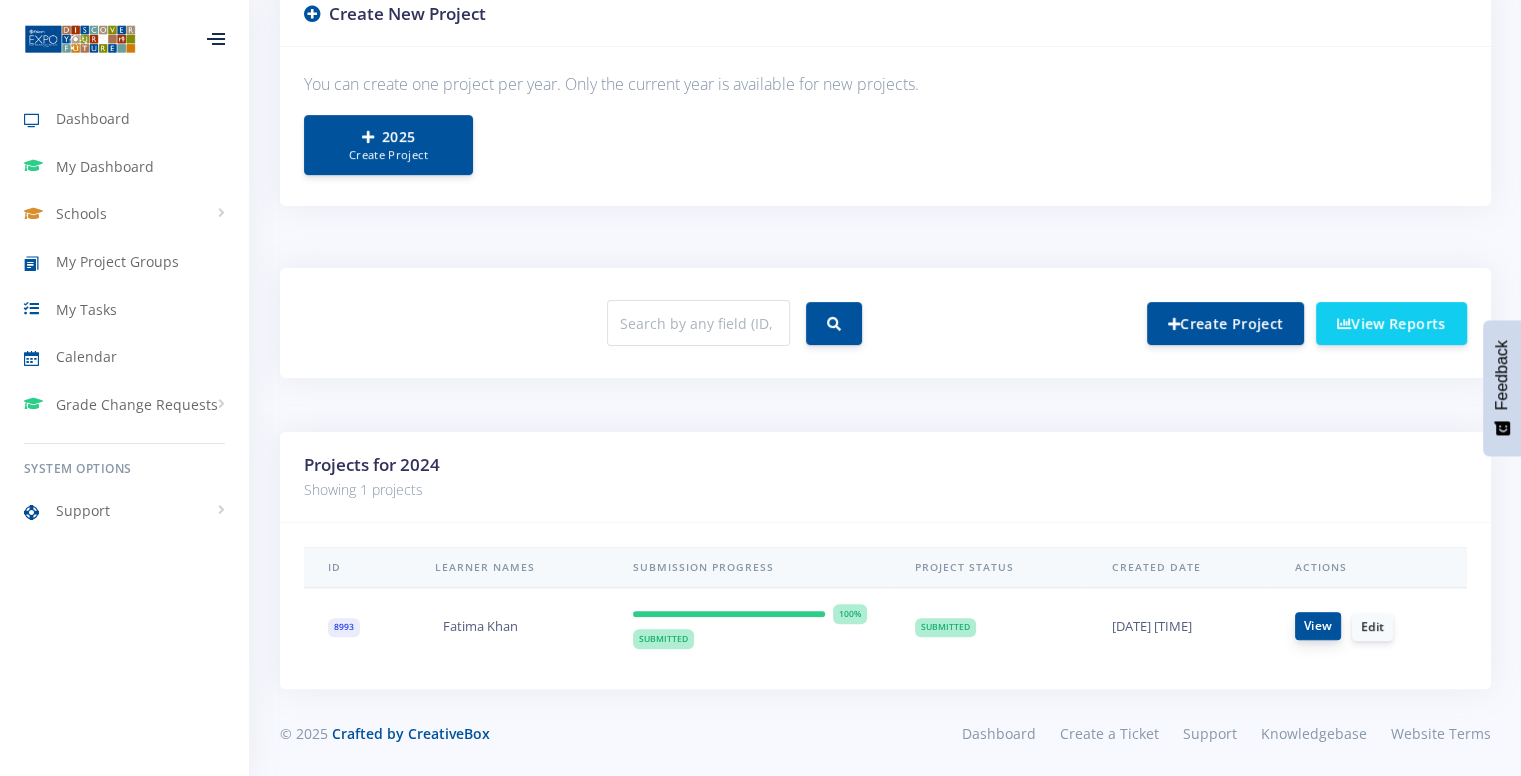 click on "View" at bounding box center [1318, 626] 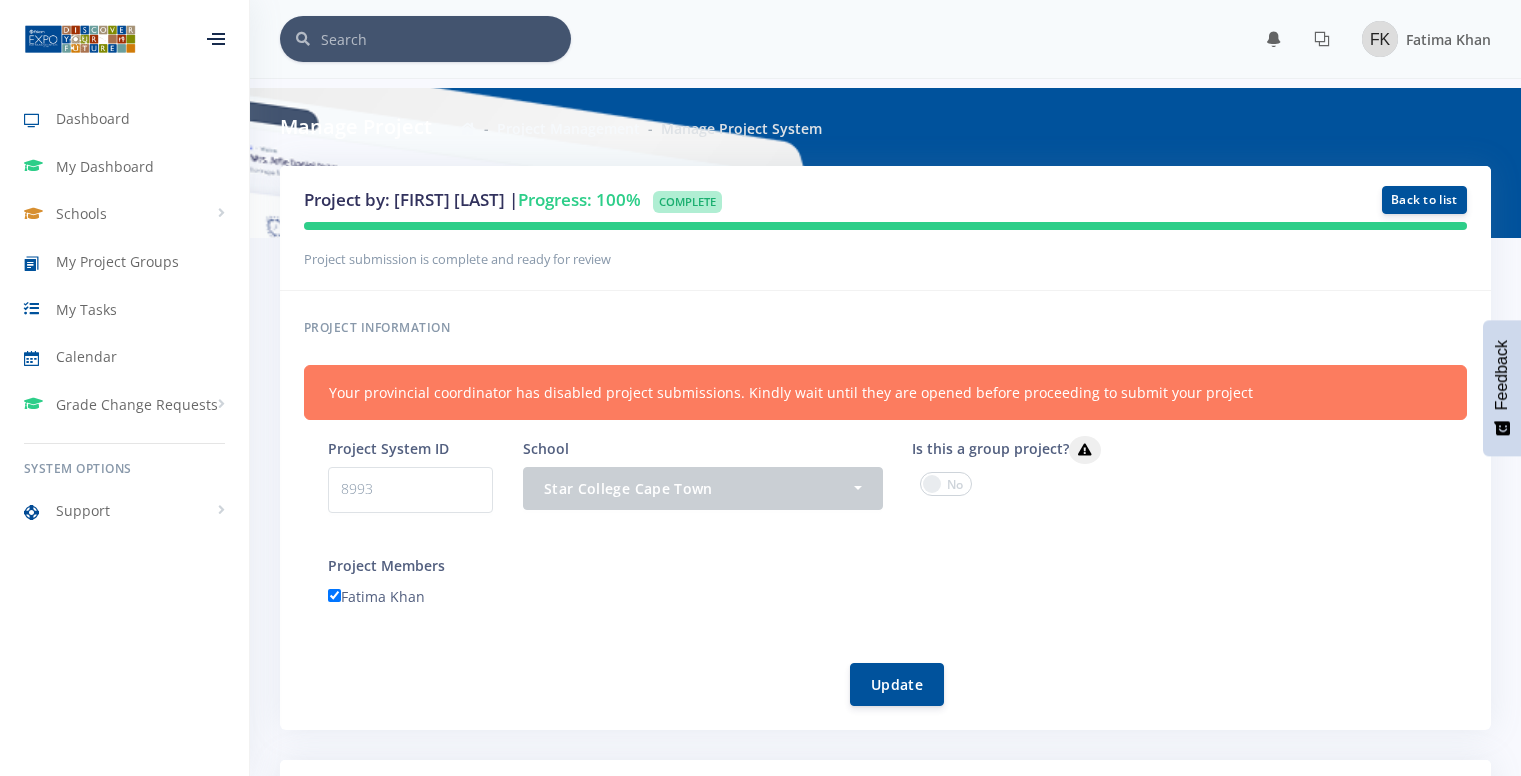 scroll, scrollTop: 0, scrollLeft: 0, axis: both 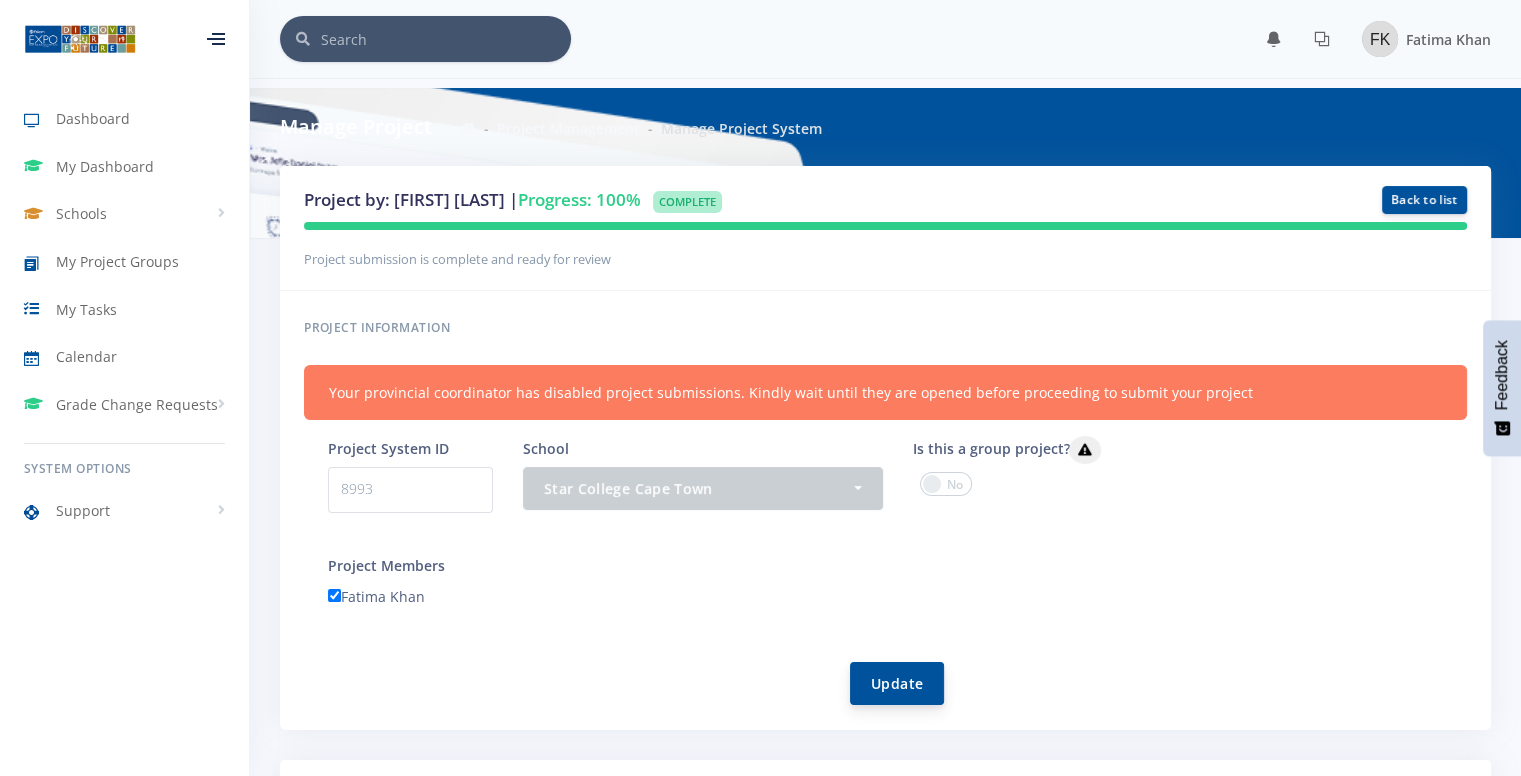 click on "Update" at bounding box center (897, 683) 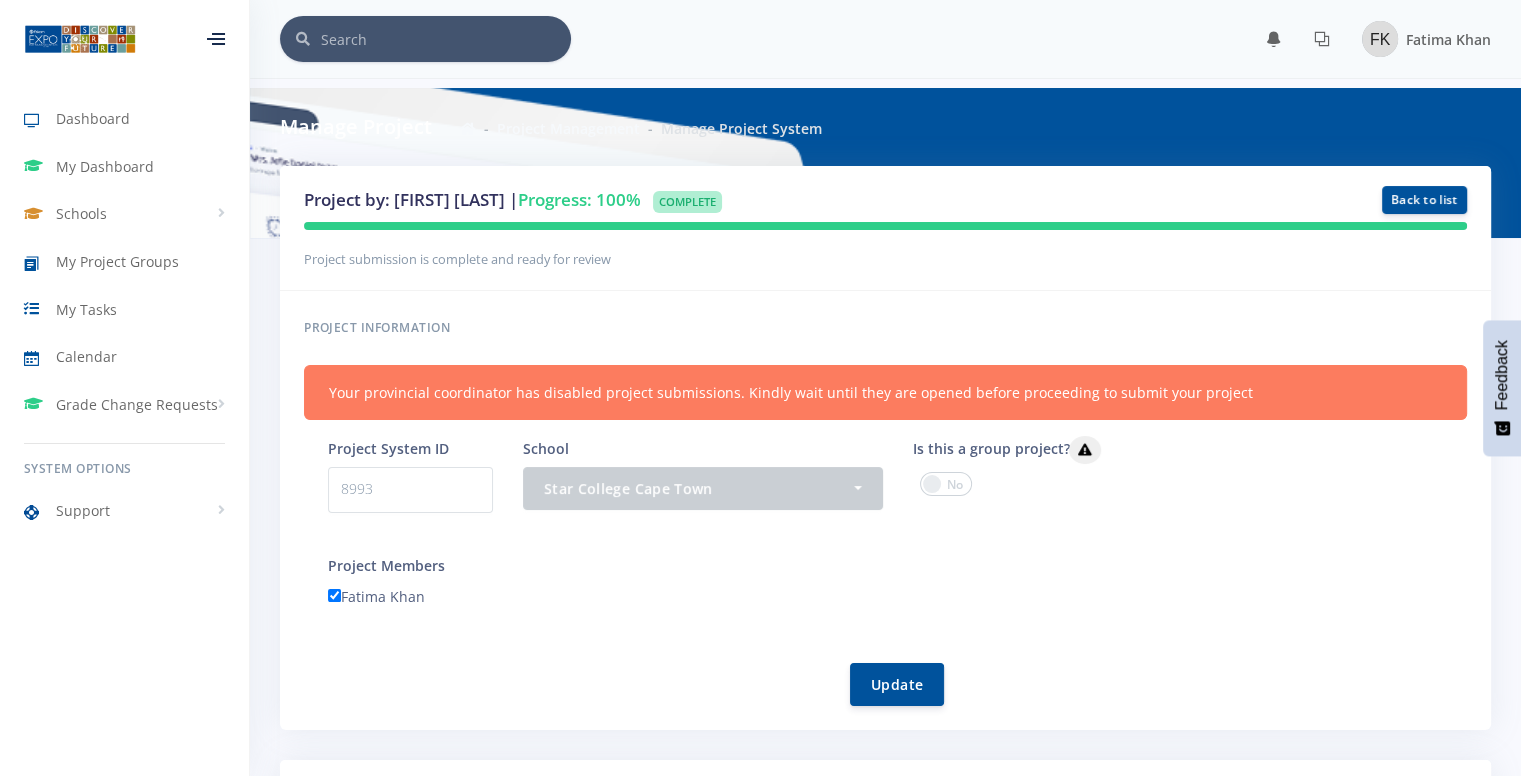 click on "Manage Project
Project Management
Manage Project System" at bounding box center (885, 127) 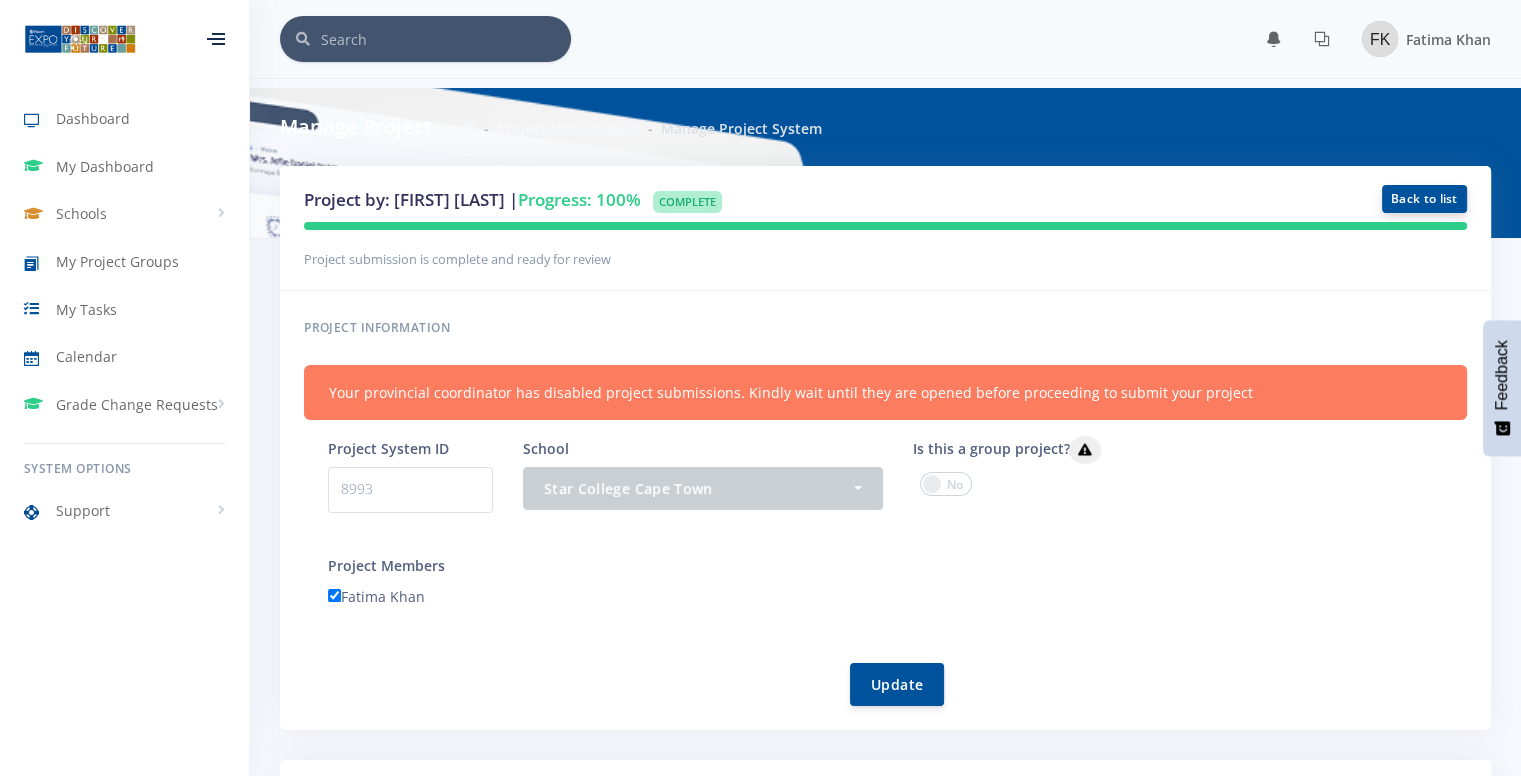 click on "Back to list" at bounding box center (1424, 199) 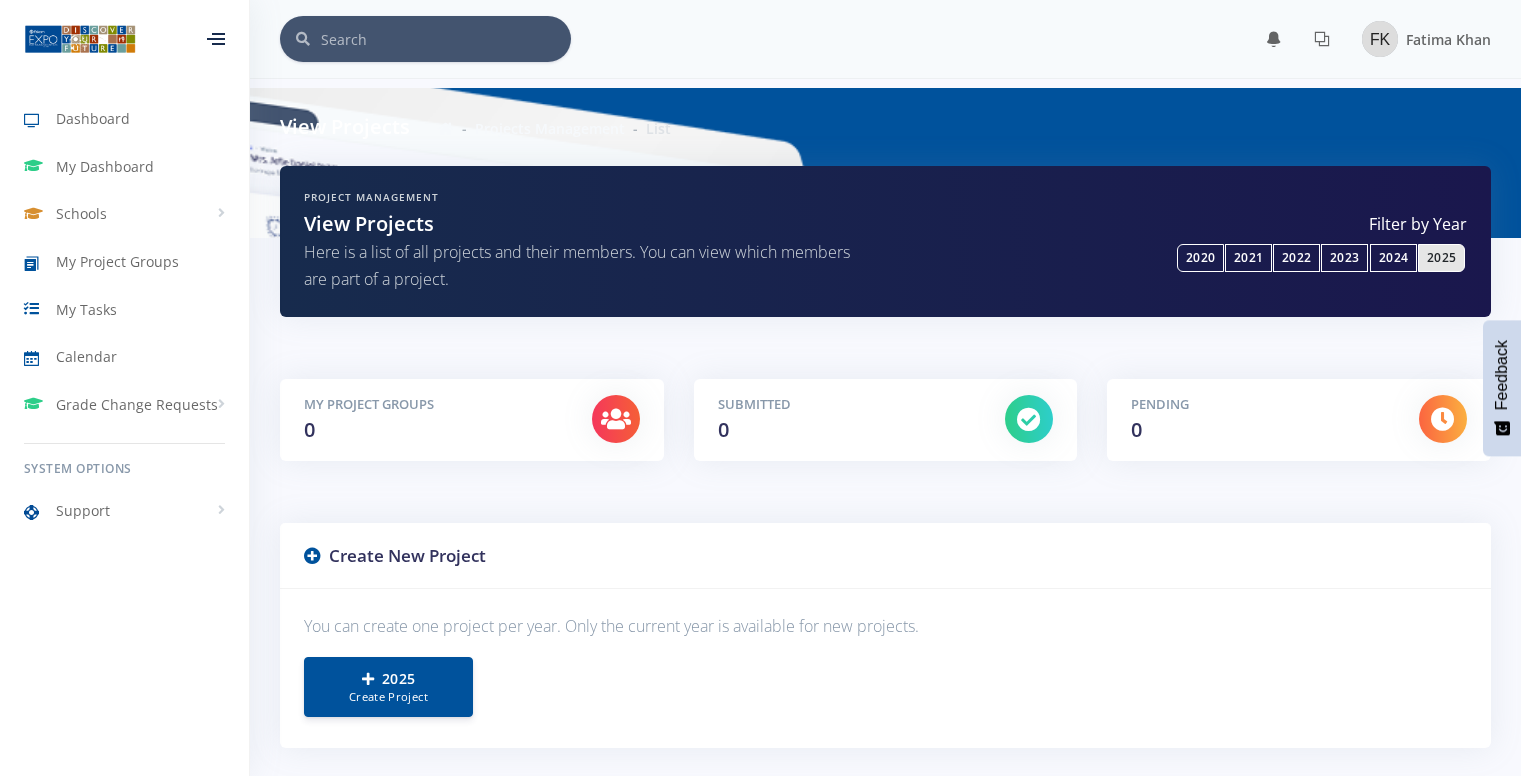 scroll, scrollTop: 0, scrollLeft: 0, axis: both 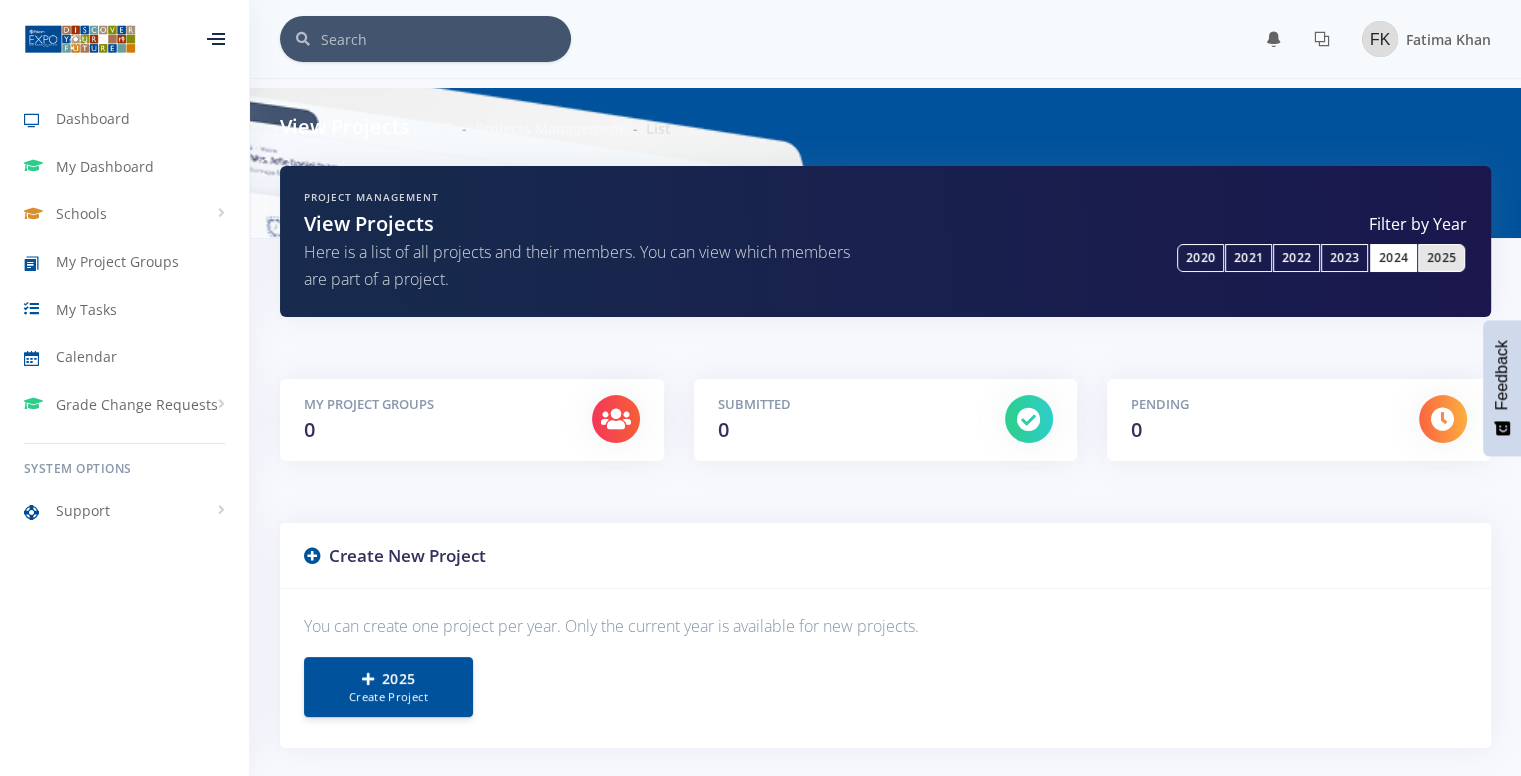 click on "2024" at bounding box center [1393, 258] 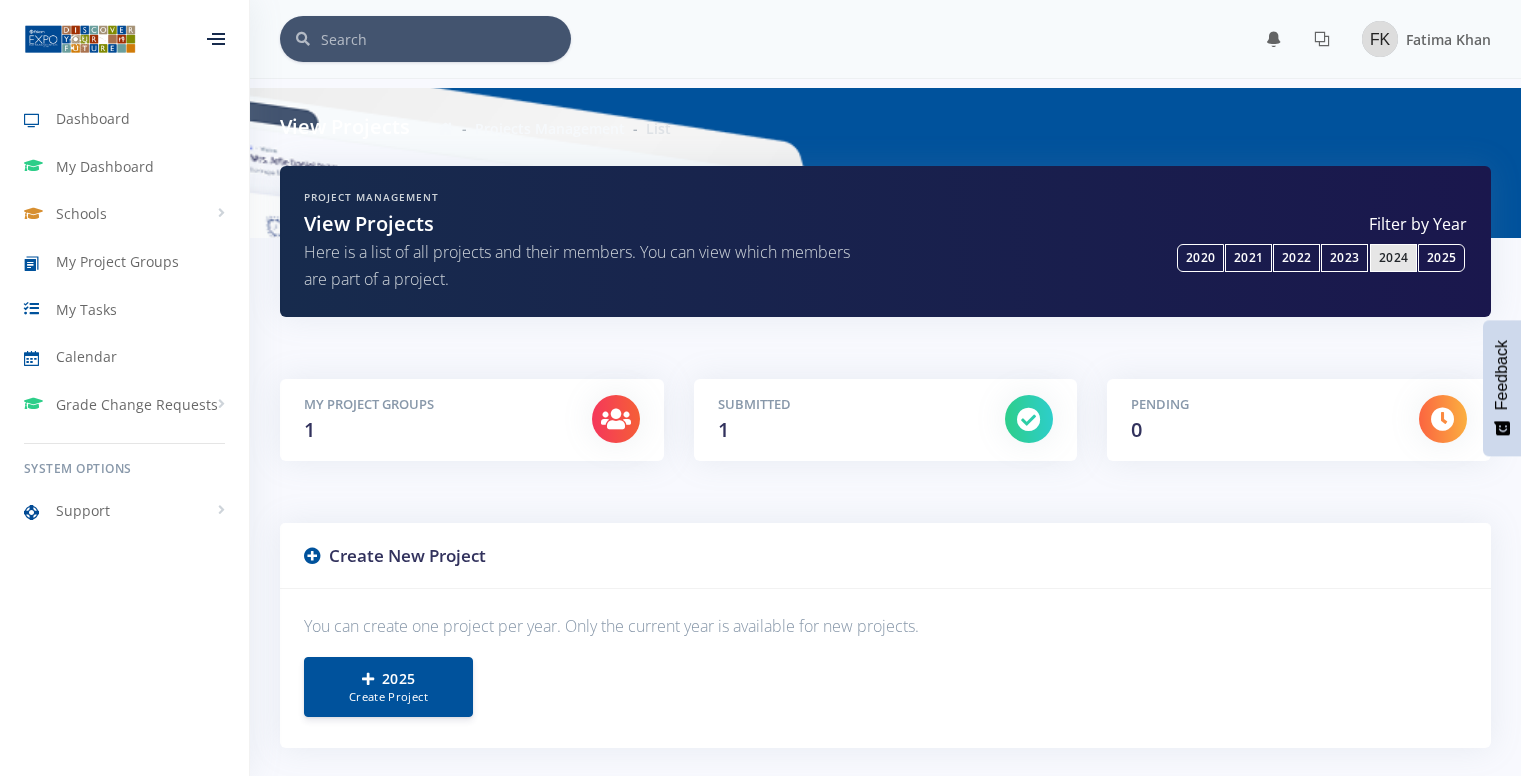 scroll, scrollTop: 347, scrollLeft: 0, axis: vertical 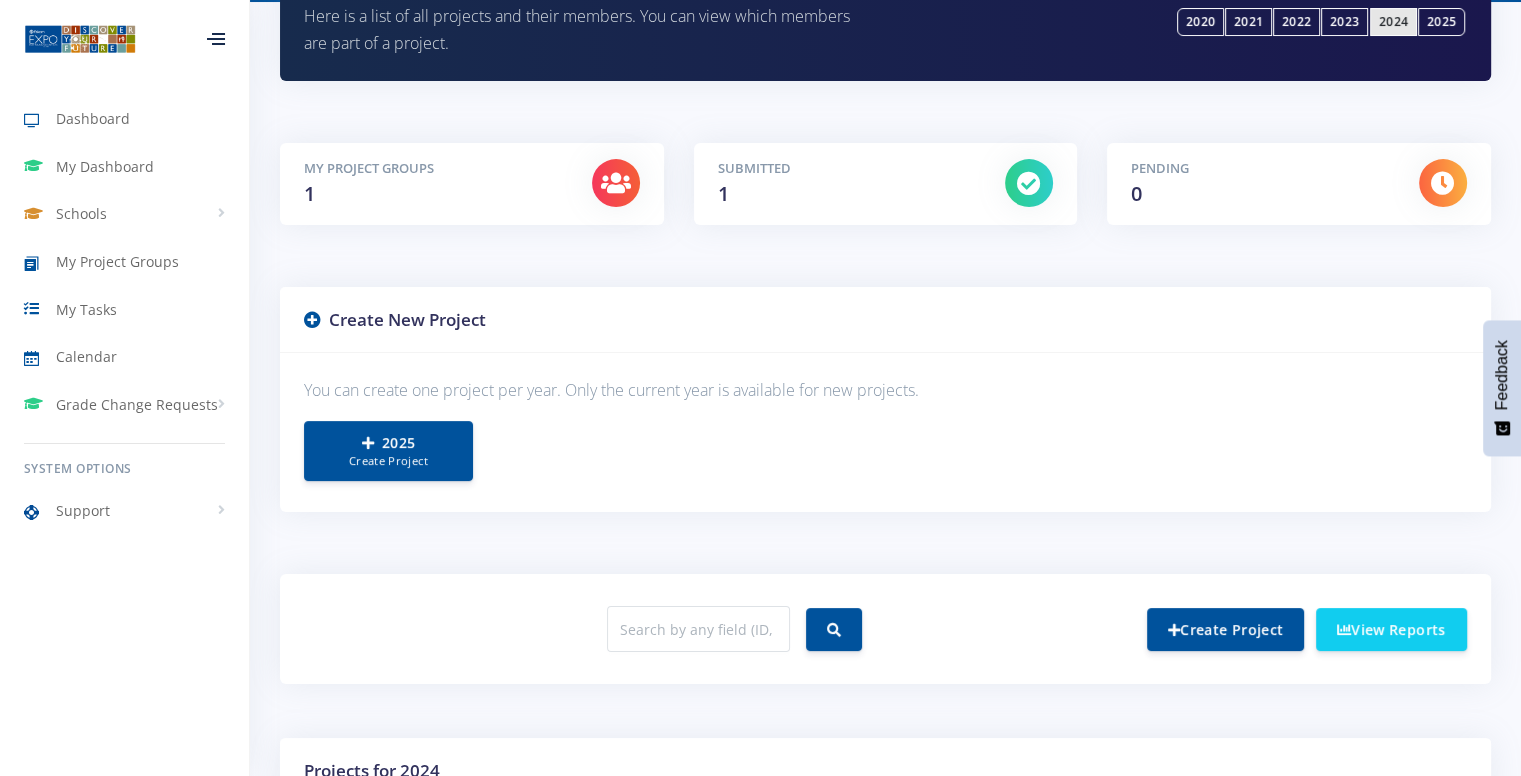 click at bounding box center (1029, 183) 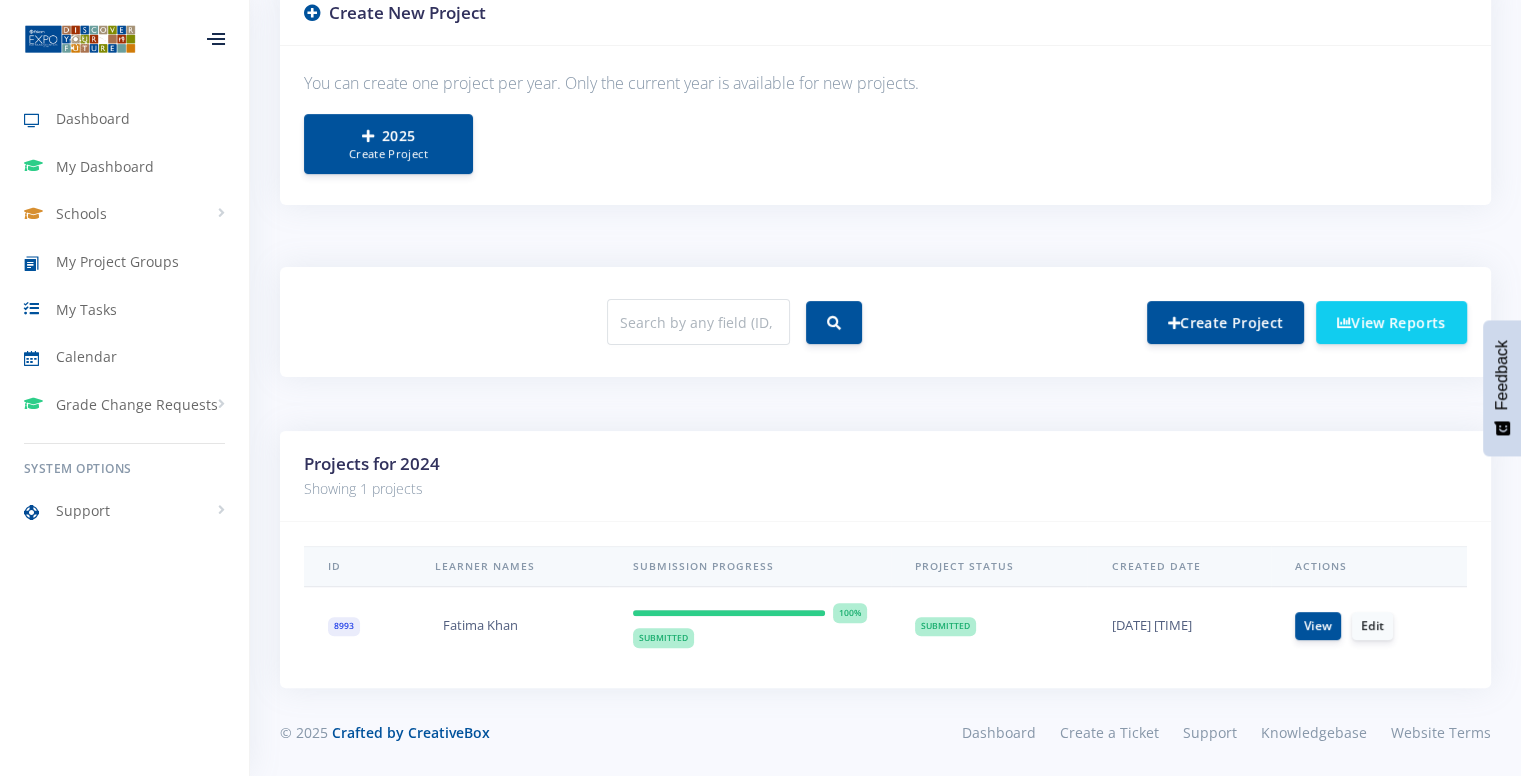 scroll, scrollTop: 541, scrollLeft: 0, axis: vertical 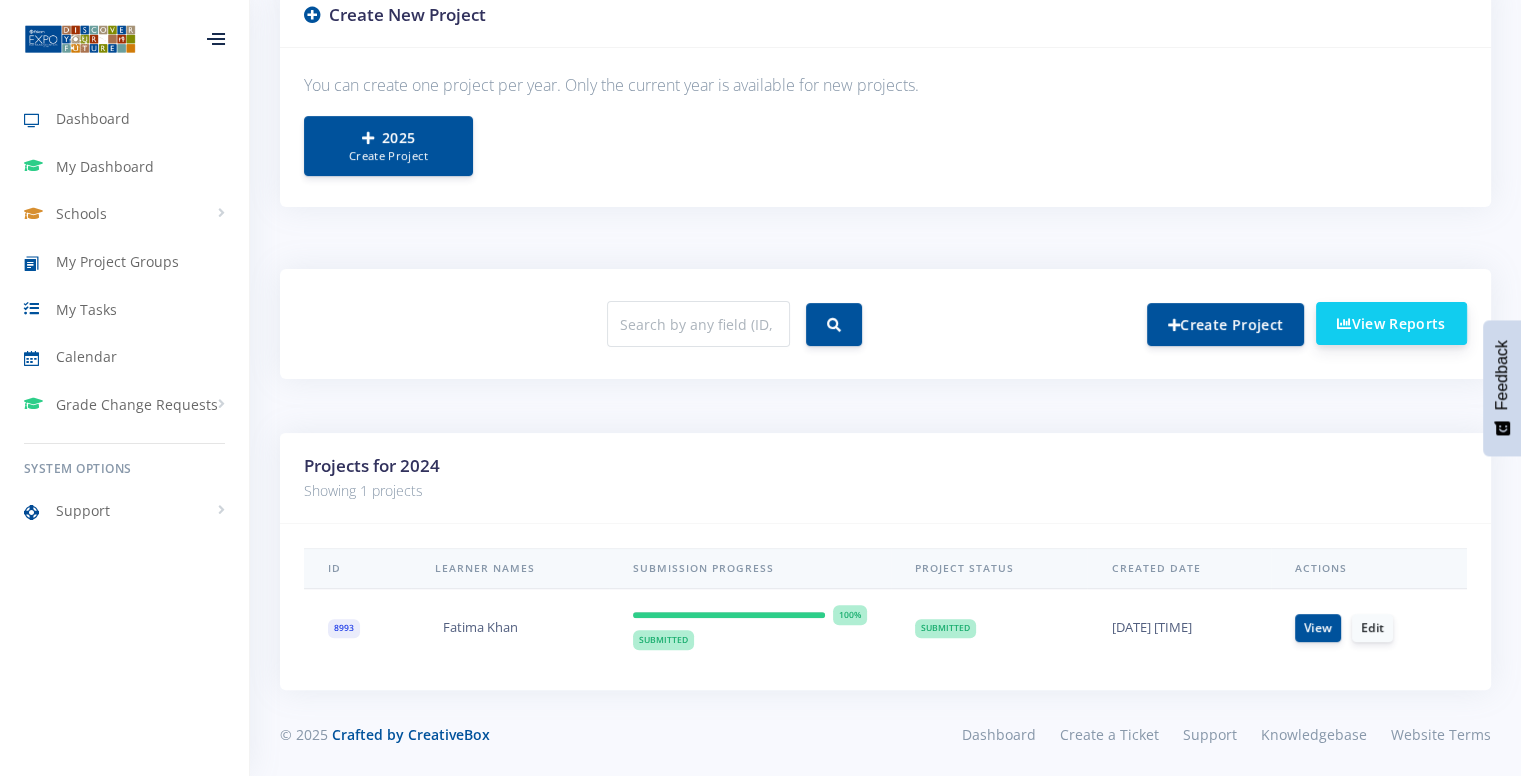 click on "View Reports" at bounding box center [1391, 323] 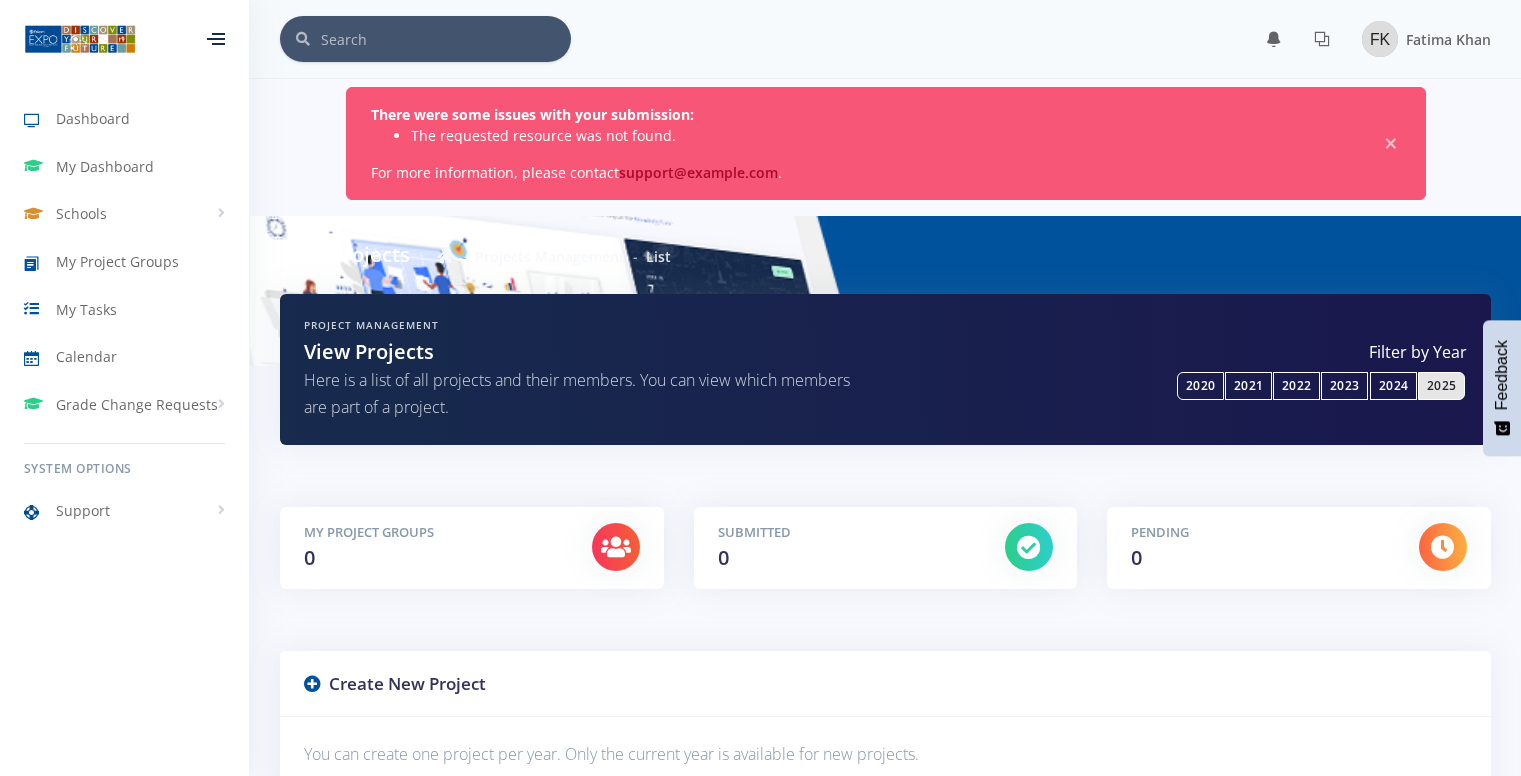 scroll, scrollTop: 0, scrollLeft: 0, axis: both 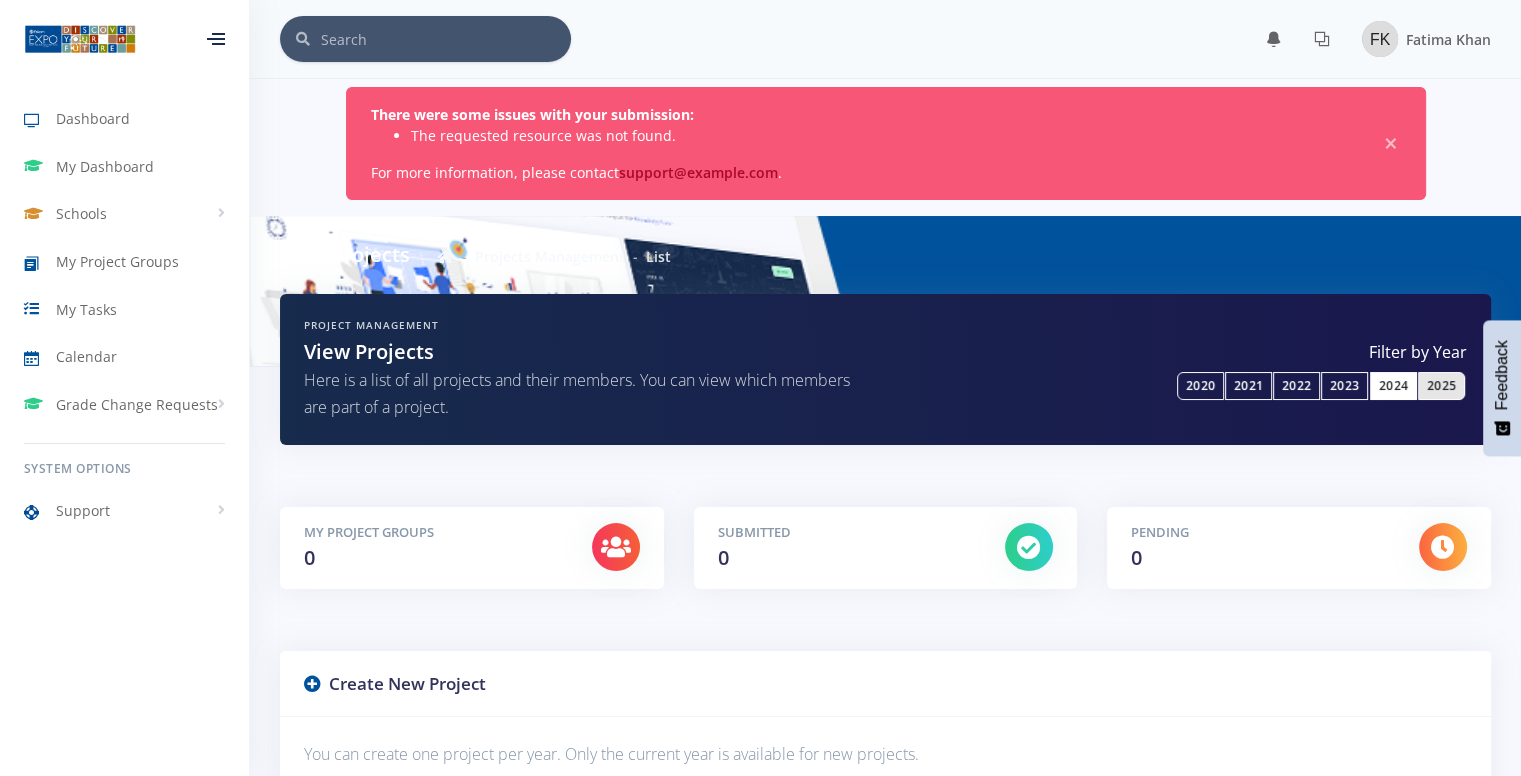 click on "2024" at bounding box center (1393, 386) 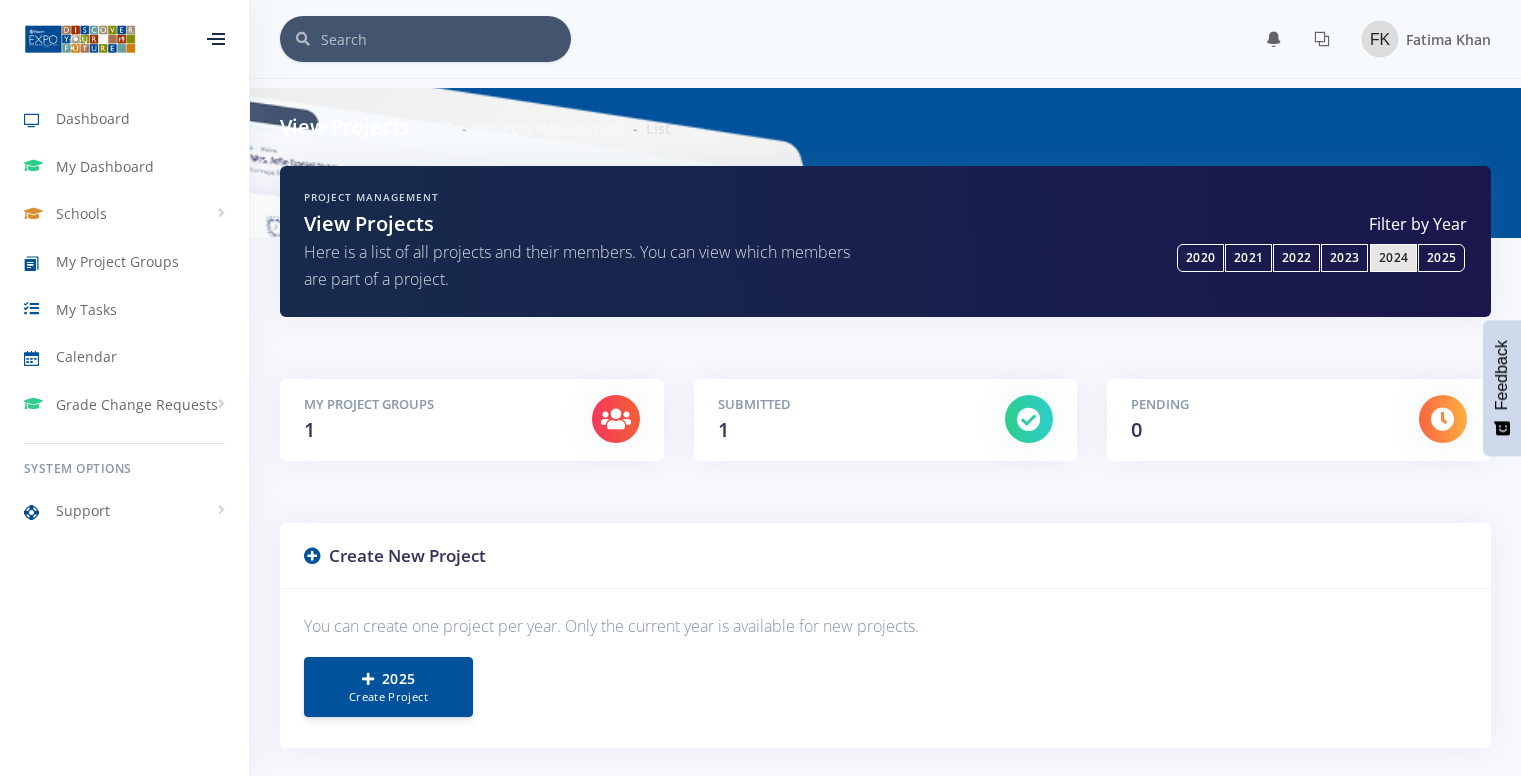 scroll, scrollTop: 543, scrollLeft: 0, axis: vertical 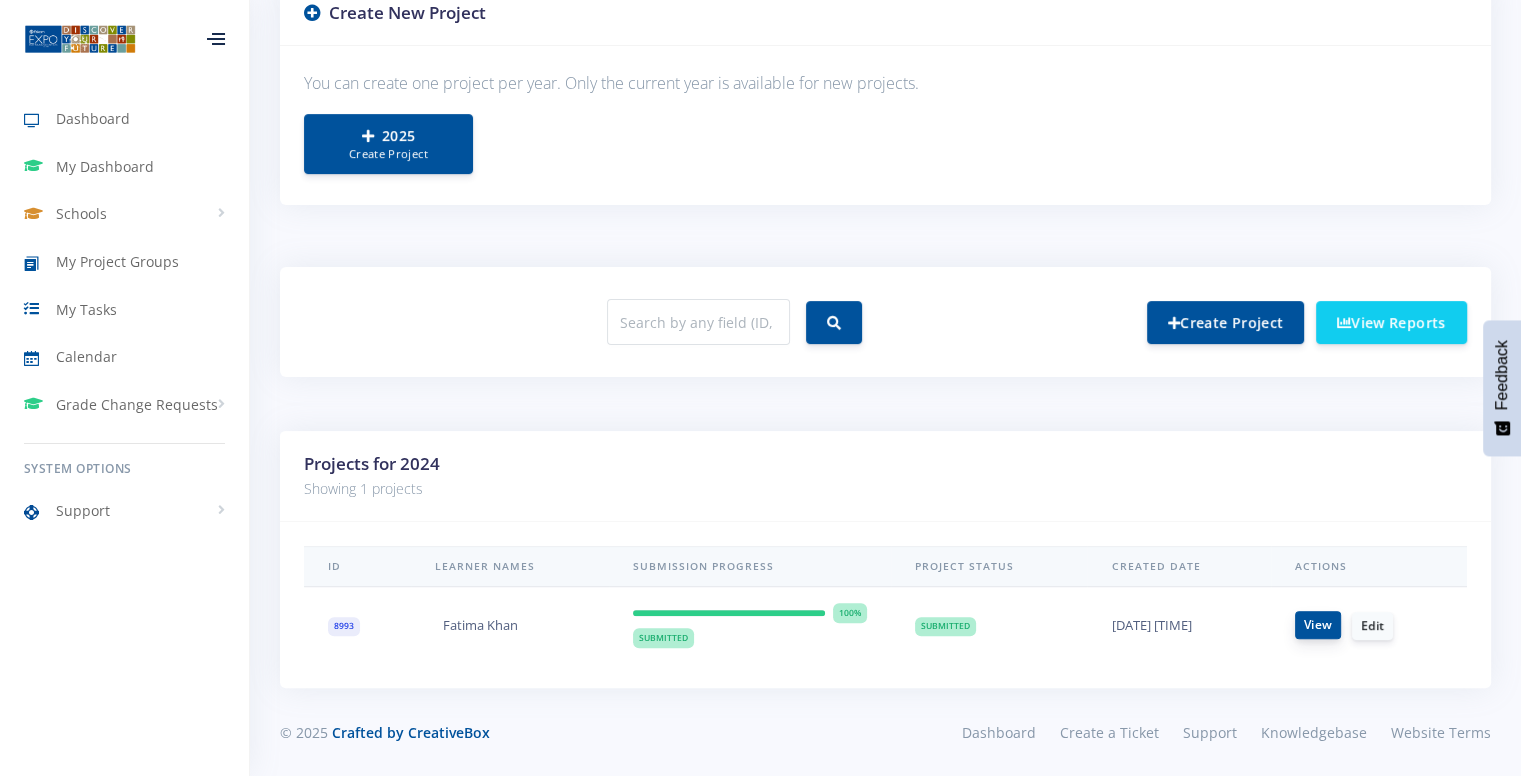 click on "View" at bounding box center (1318, 625) 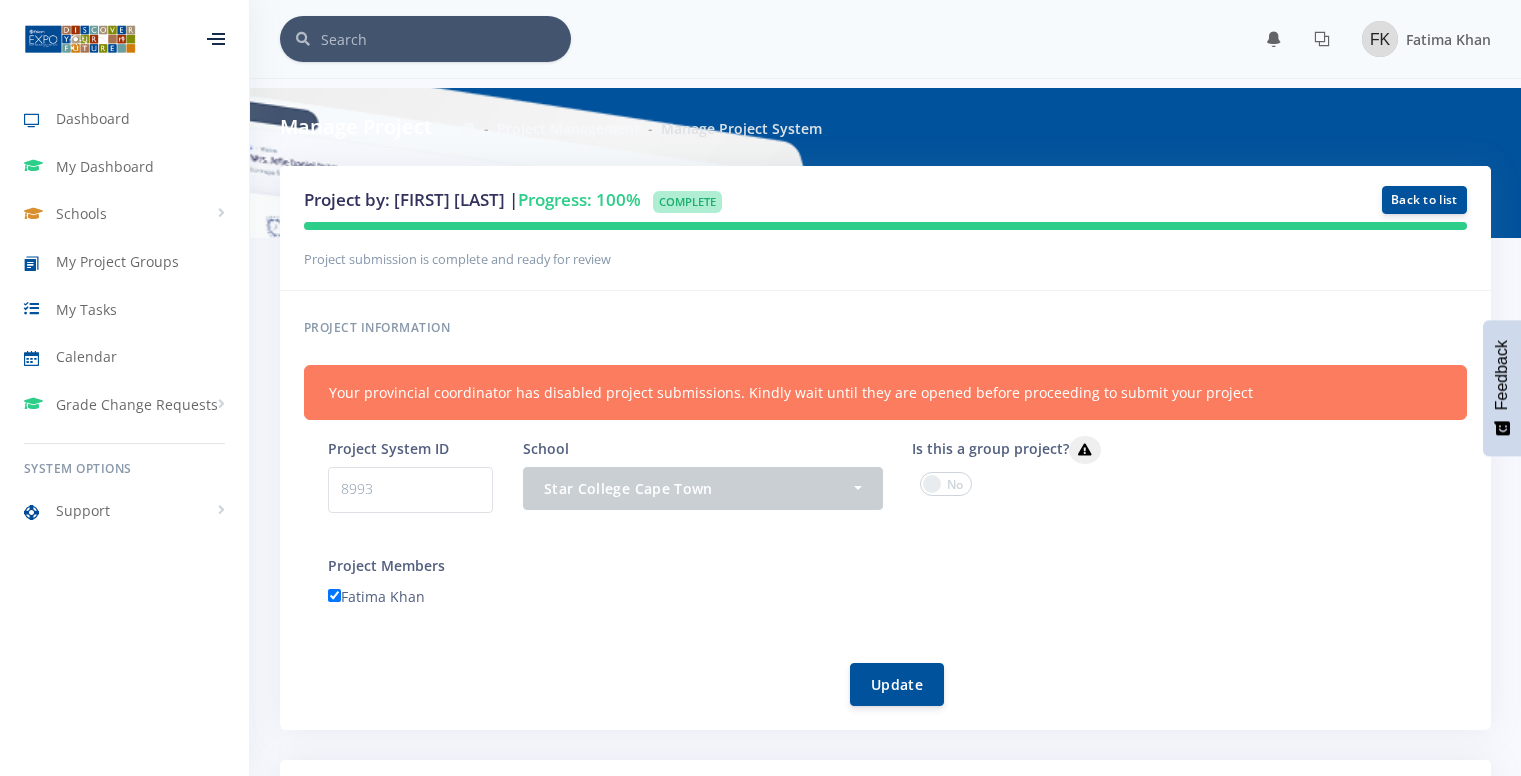 scroll, scrollTop: 0, scrollLeft: 0, axis: both 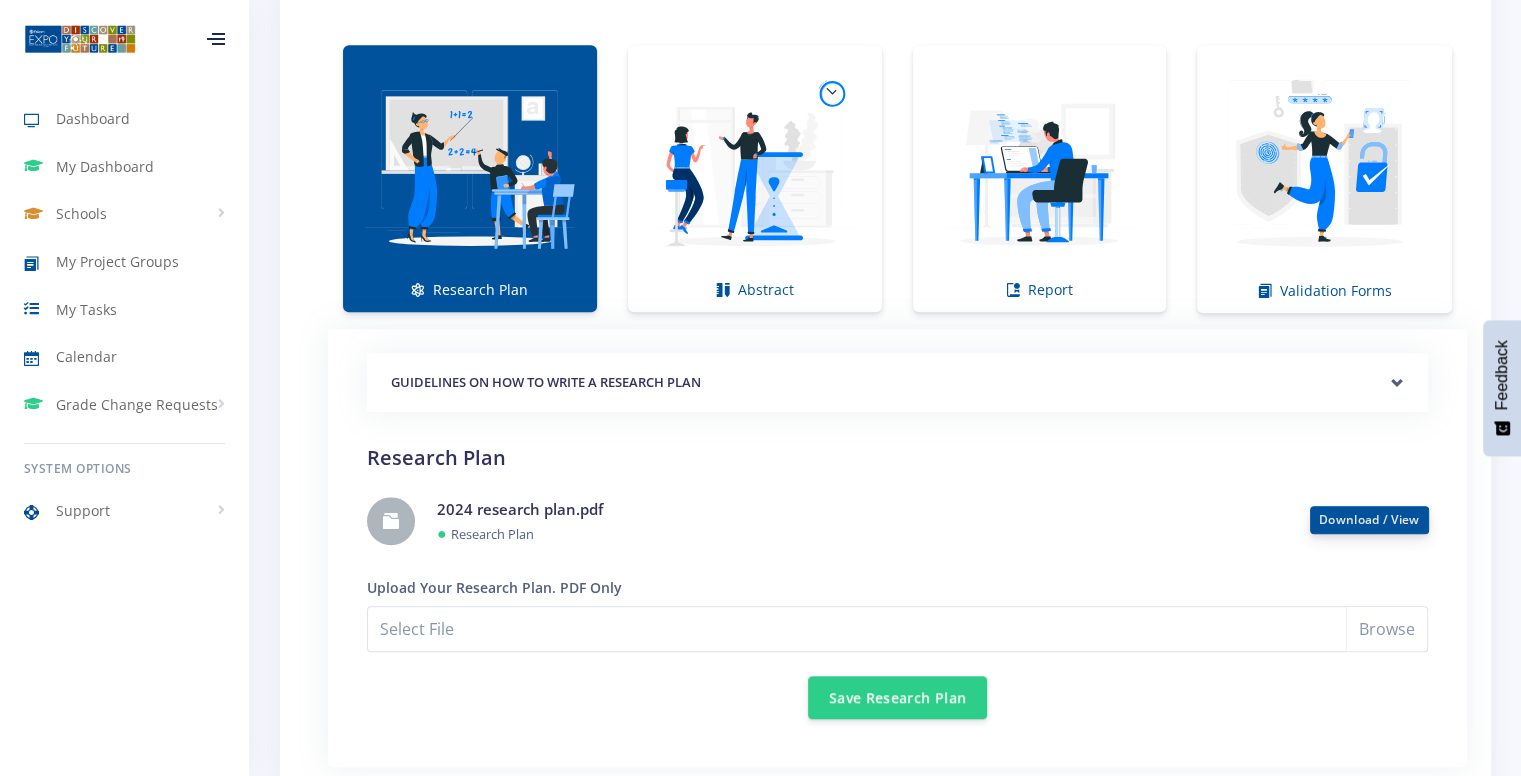 click on "Download
/ View" at bounding box center (1369, 519) 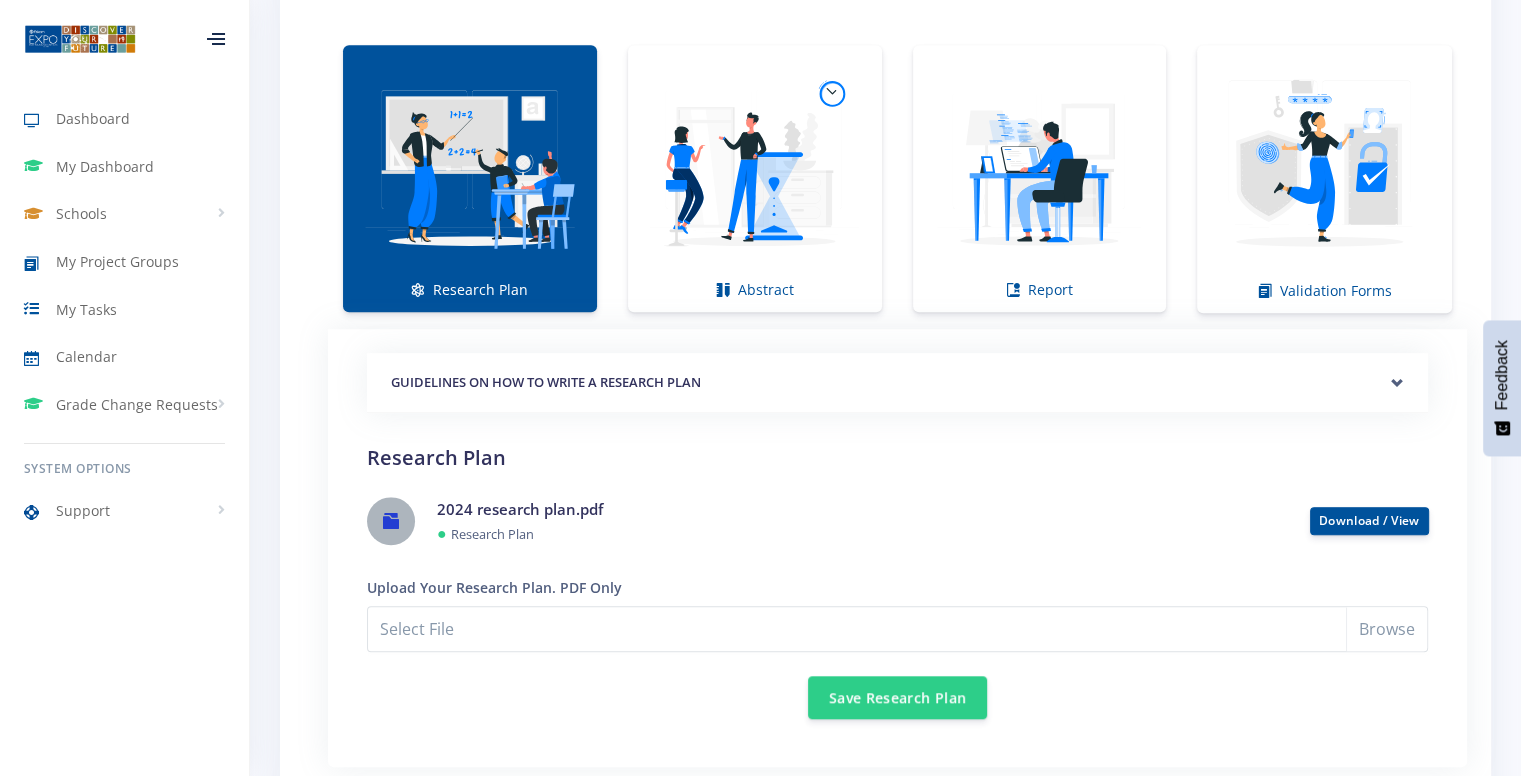 click at bounding box center [391, 521] 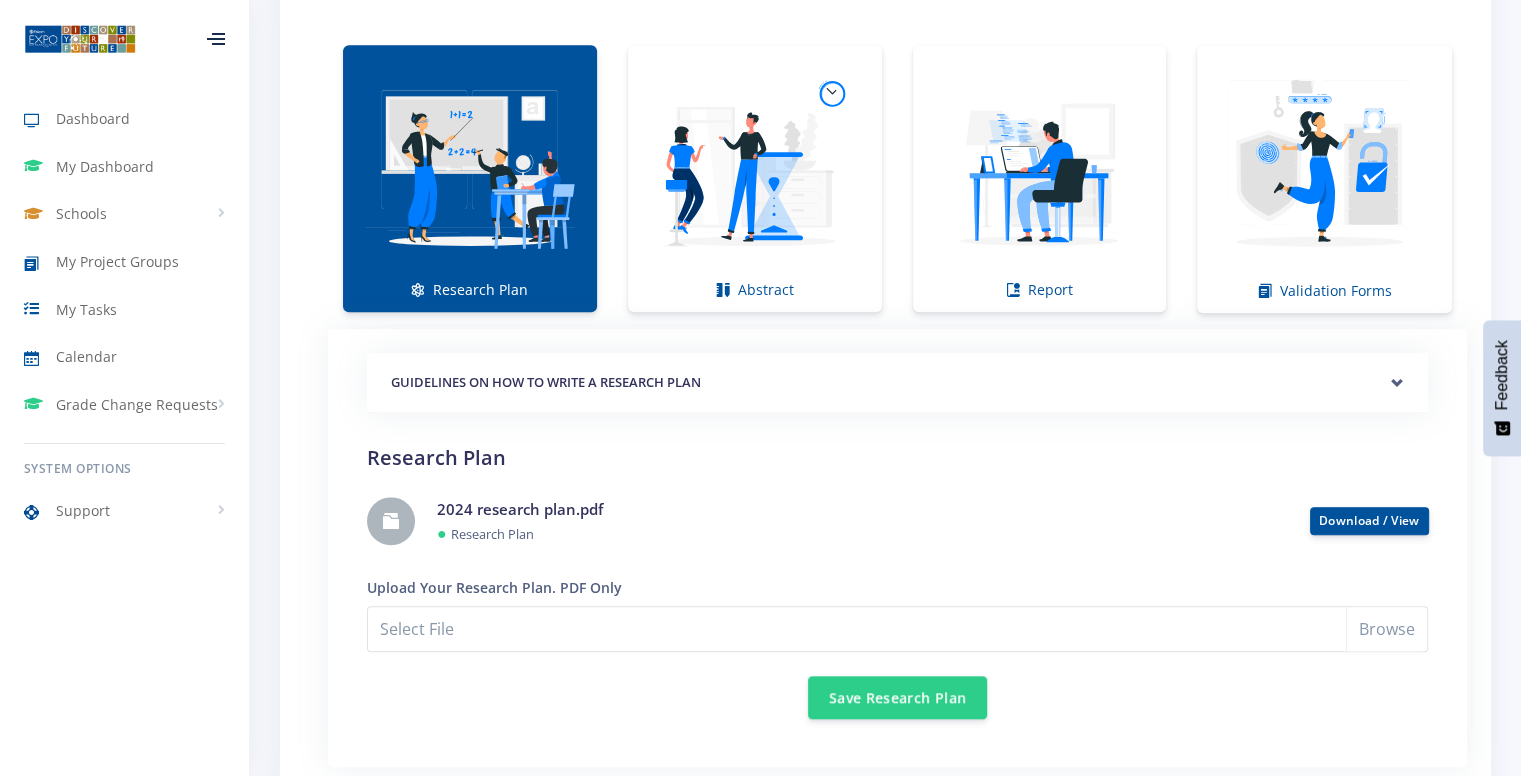 scroll, scrollTop: 1301, scrollLeft: 0, axis: vertical 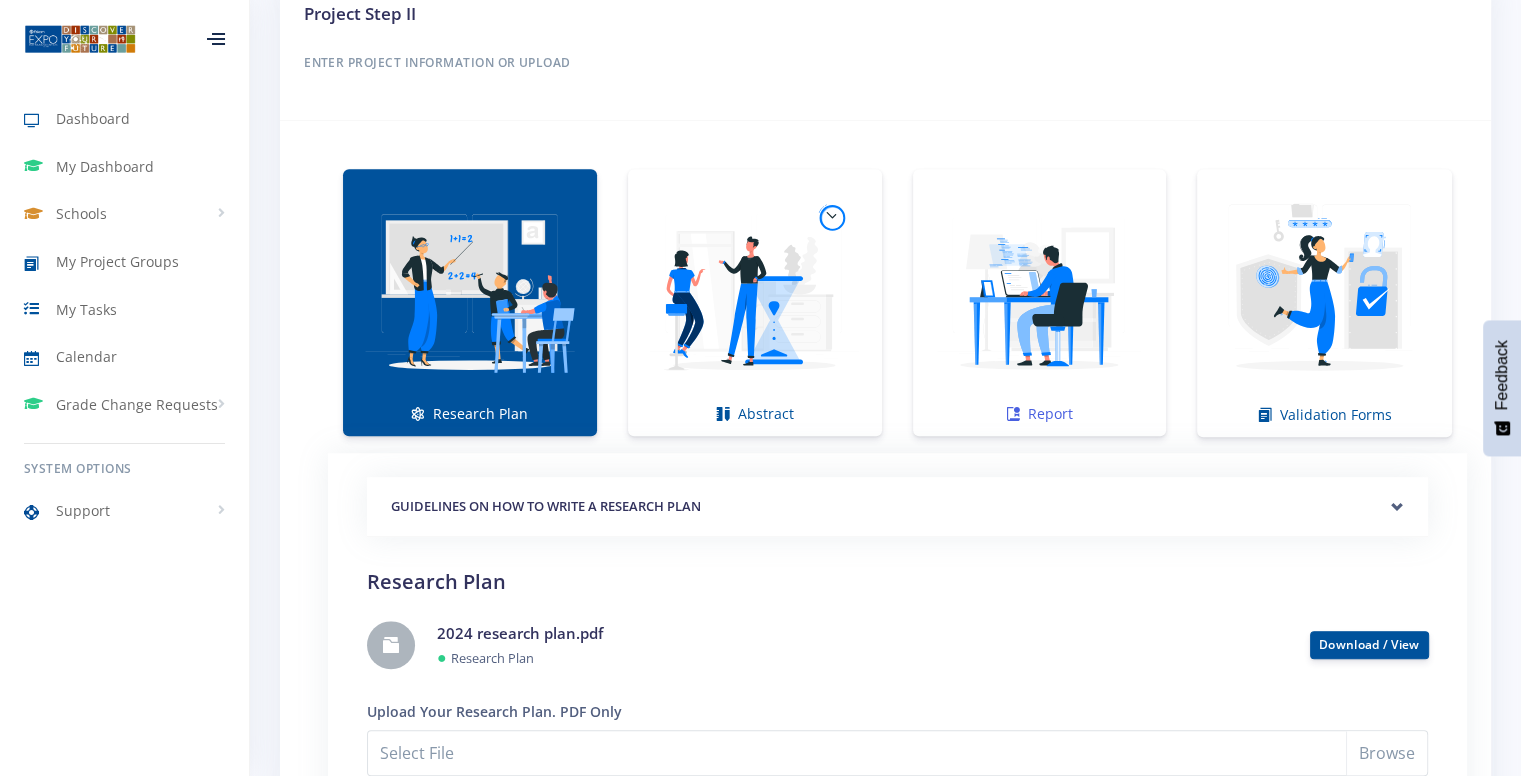 click at bounding box center [1040, 292] 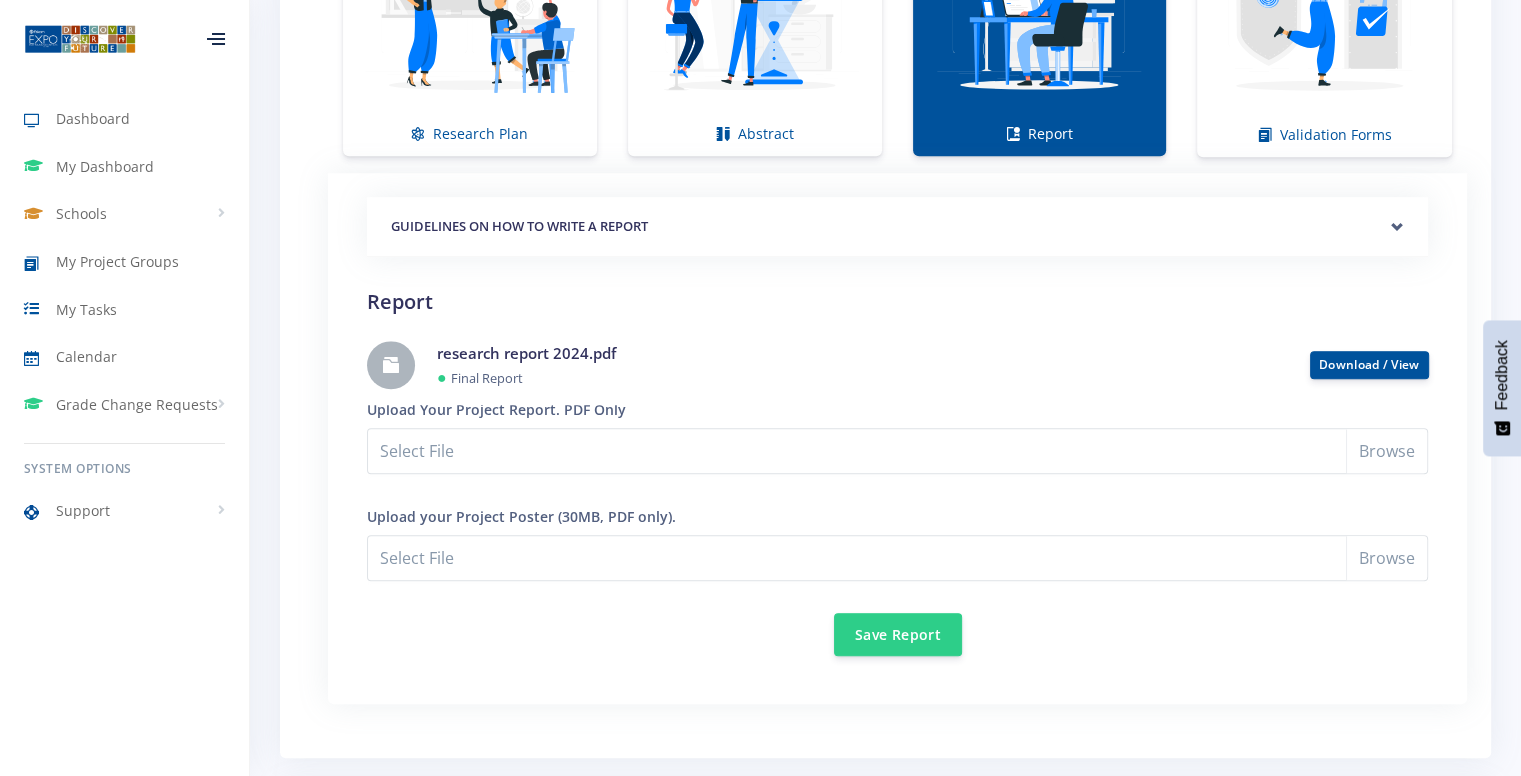 scroll, scrollTop: 1580, scrollLeft: 0, axis: vertical 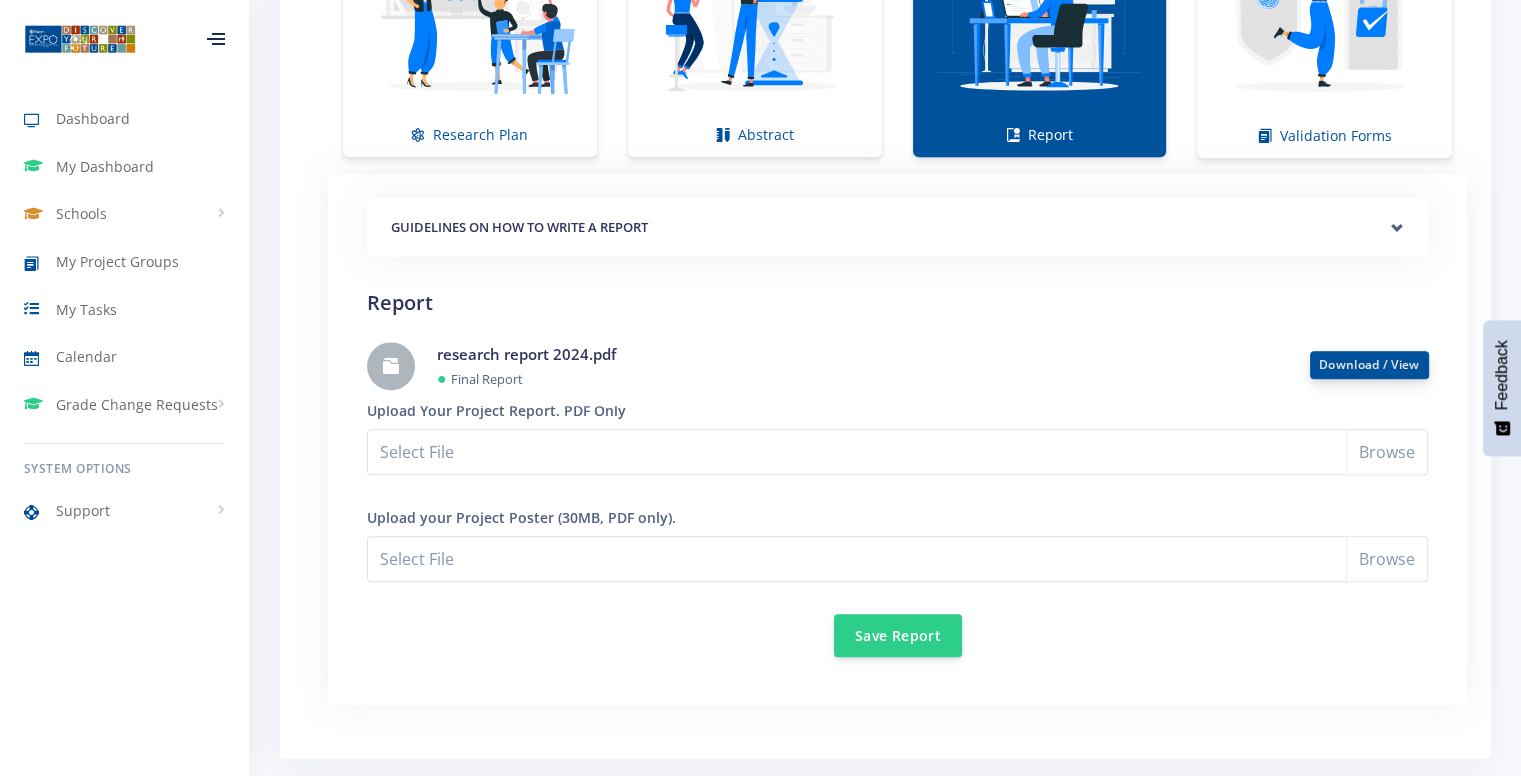 click on "Download
/ View" at bounding box center (1369, 364) 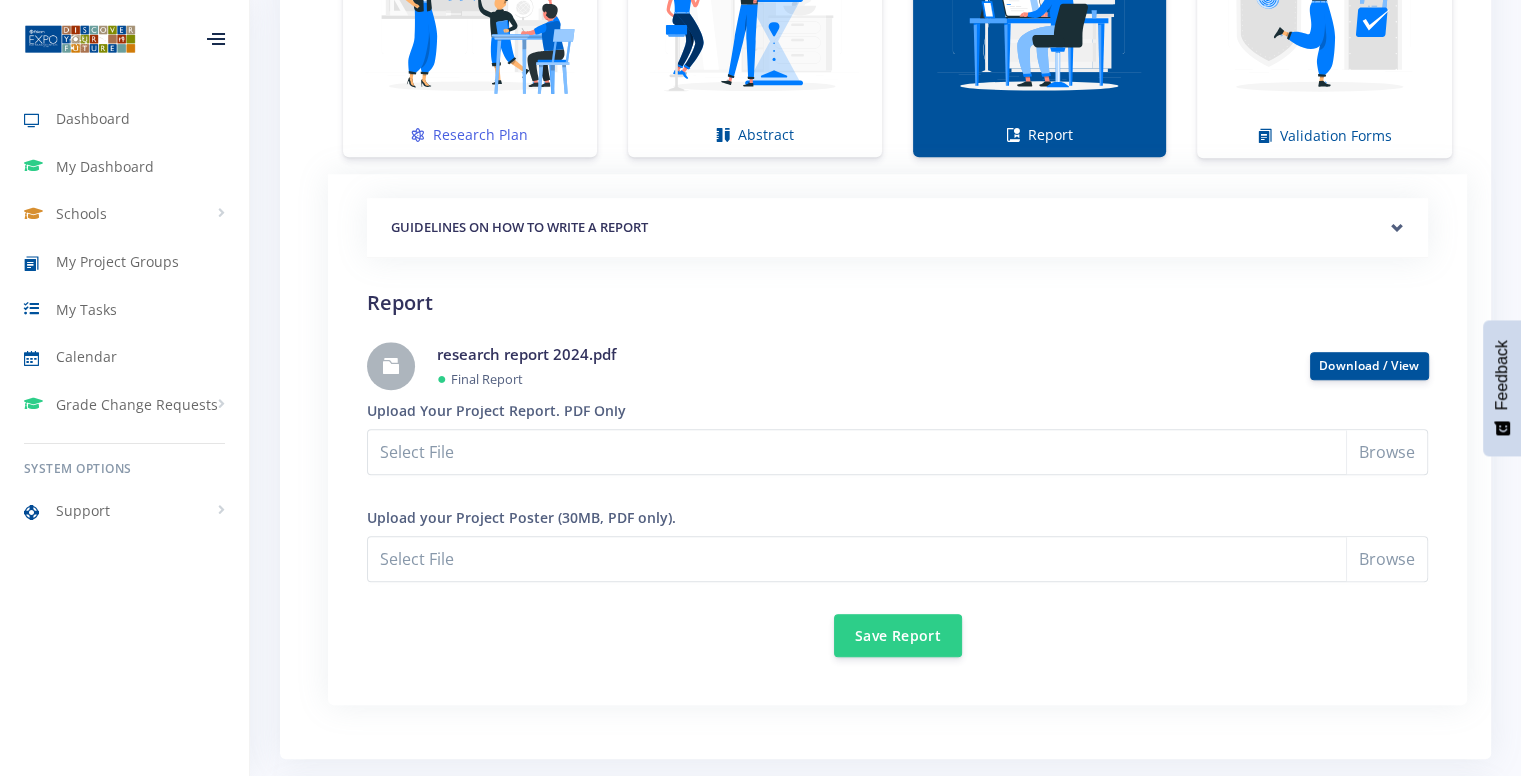 click at bounding box center (470, 13) 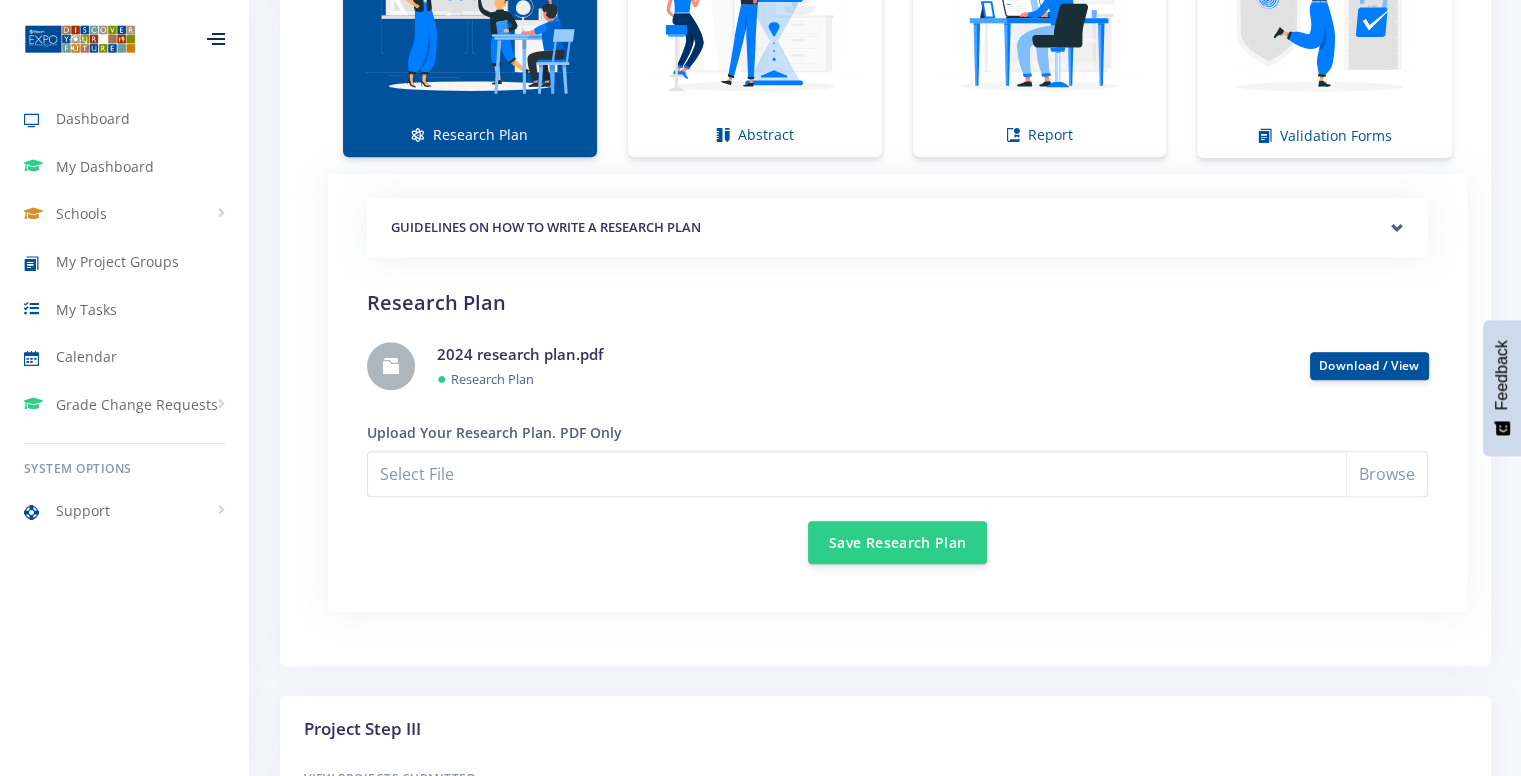 scroll, scrollTop: 1907, scrollLeft: 0, axis: vertical 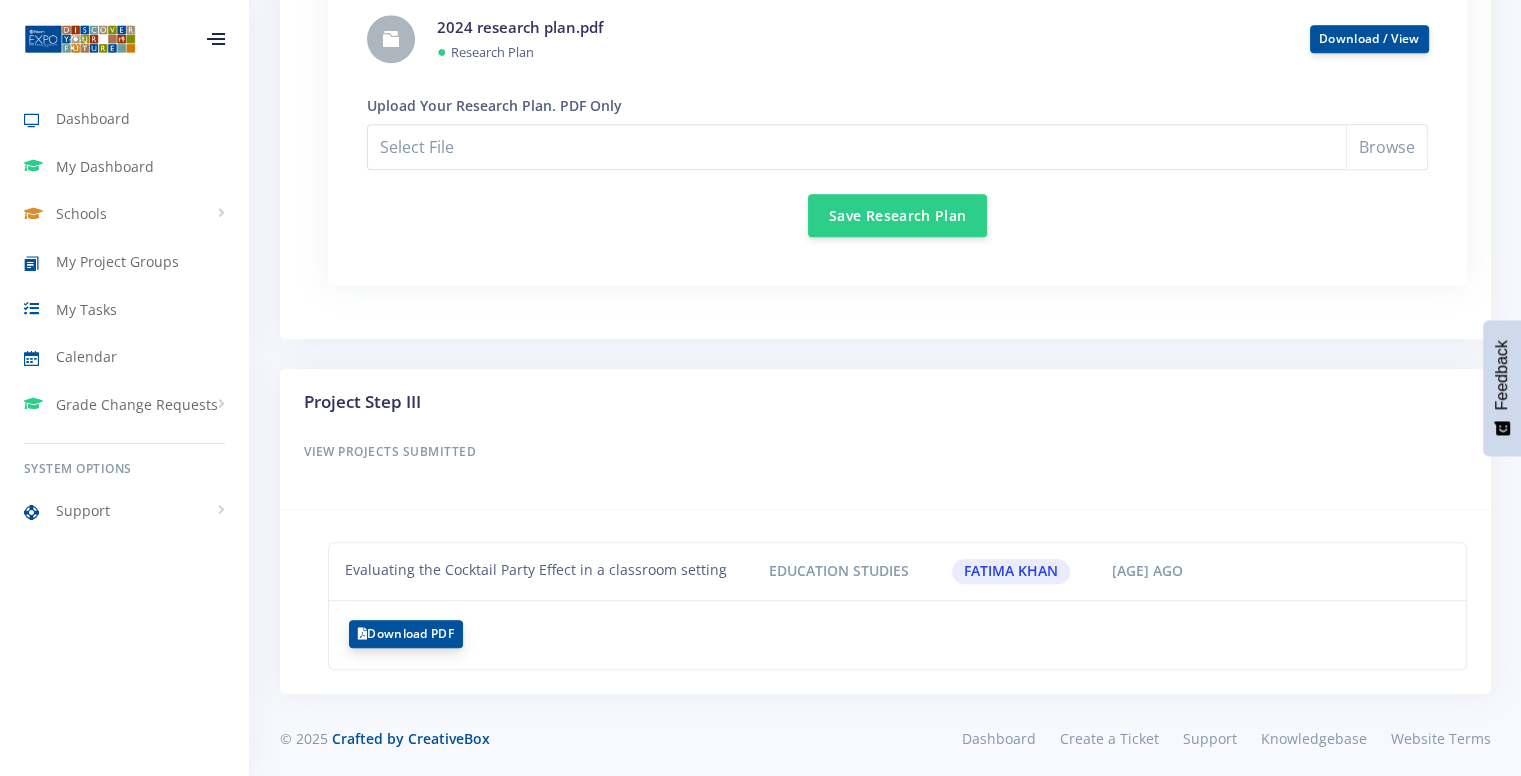 click on "Download PDF" at bounding box center (406, 634) 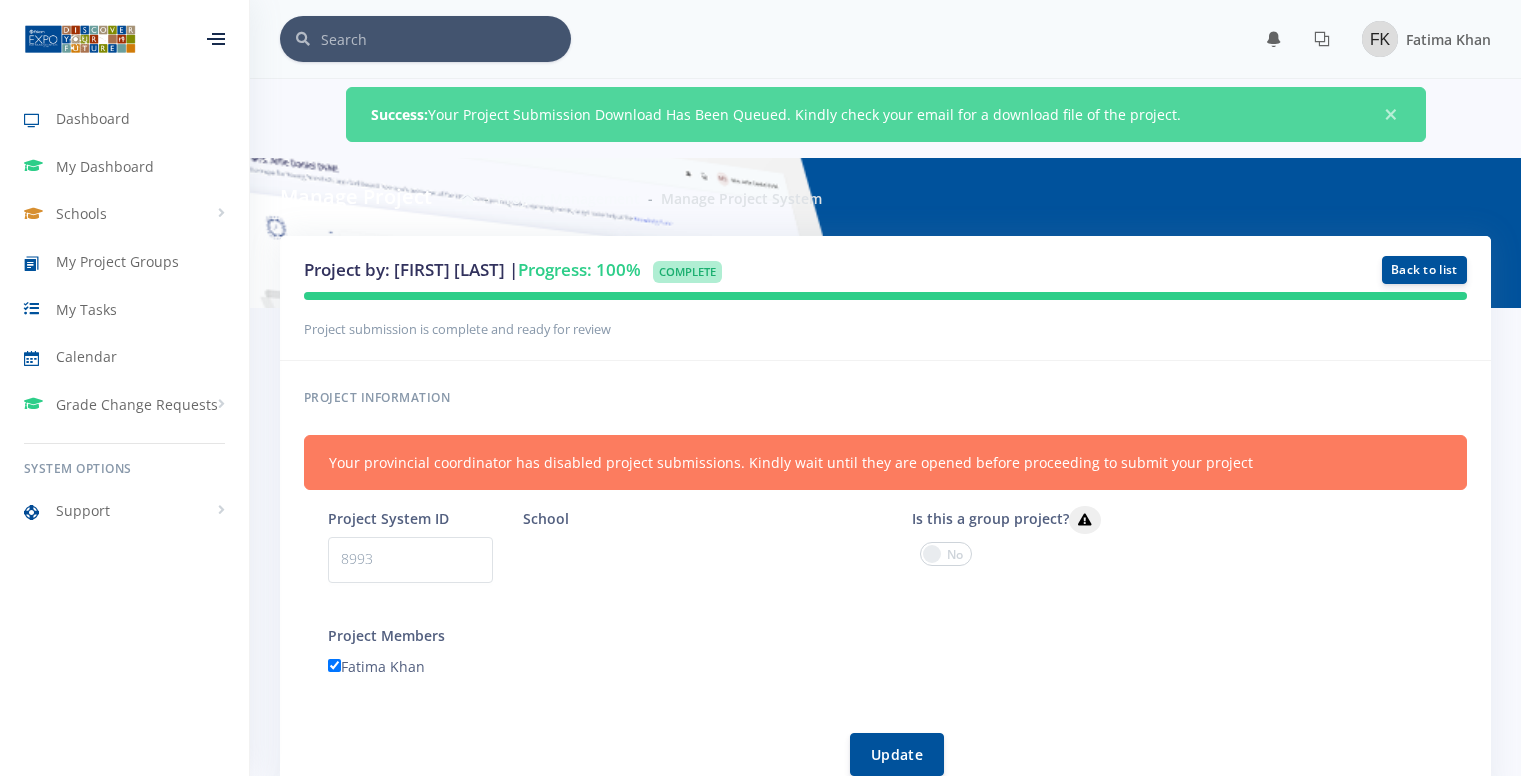 scroll, scrollTop: 0, scrollLeft: 0, axis: both 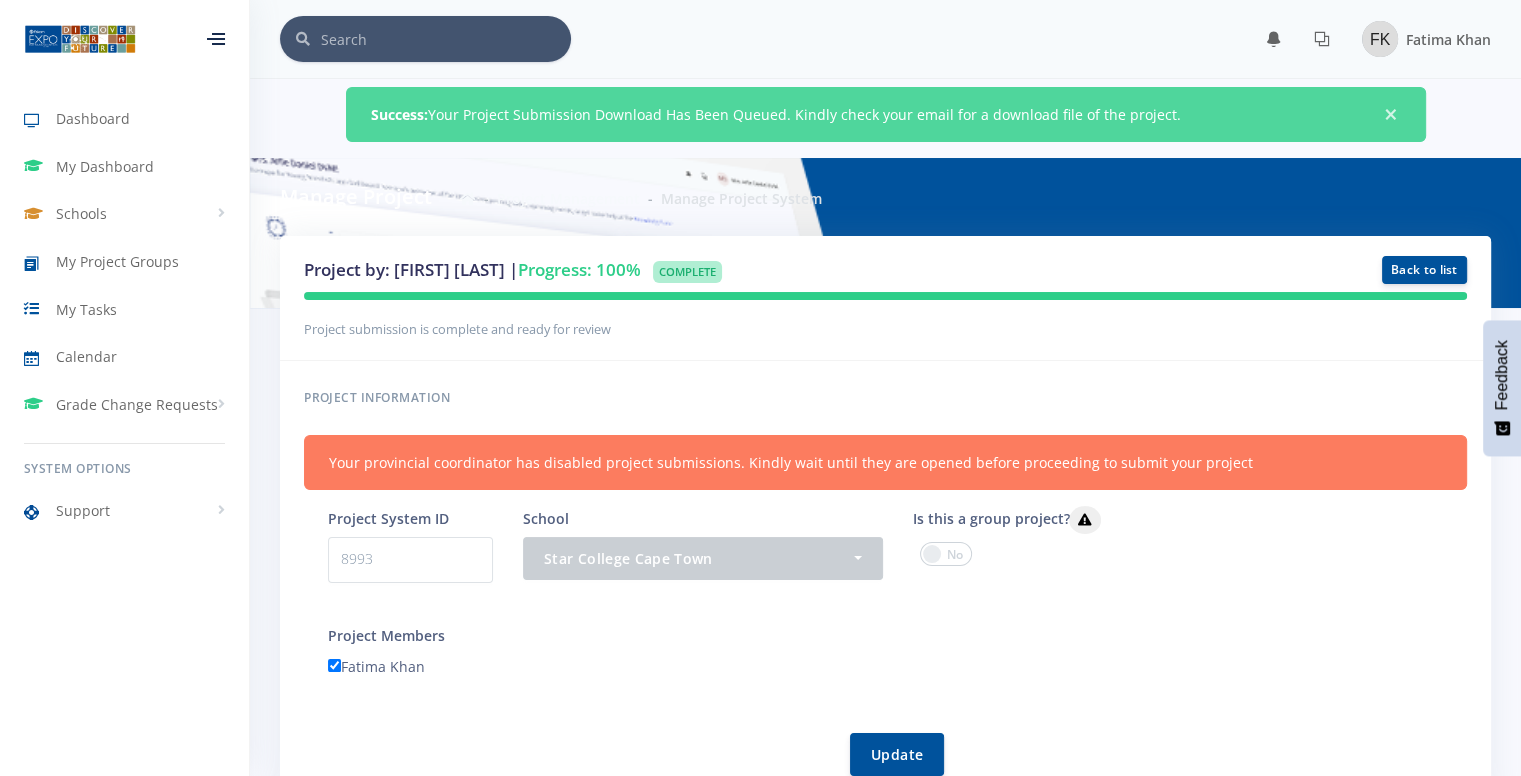 click on "×" at bounding box center [1391, 115] 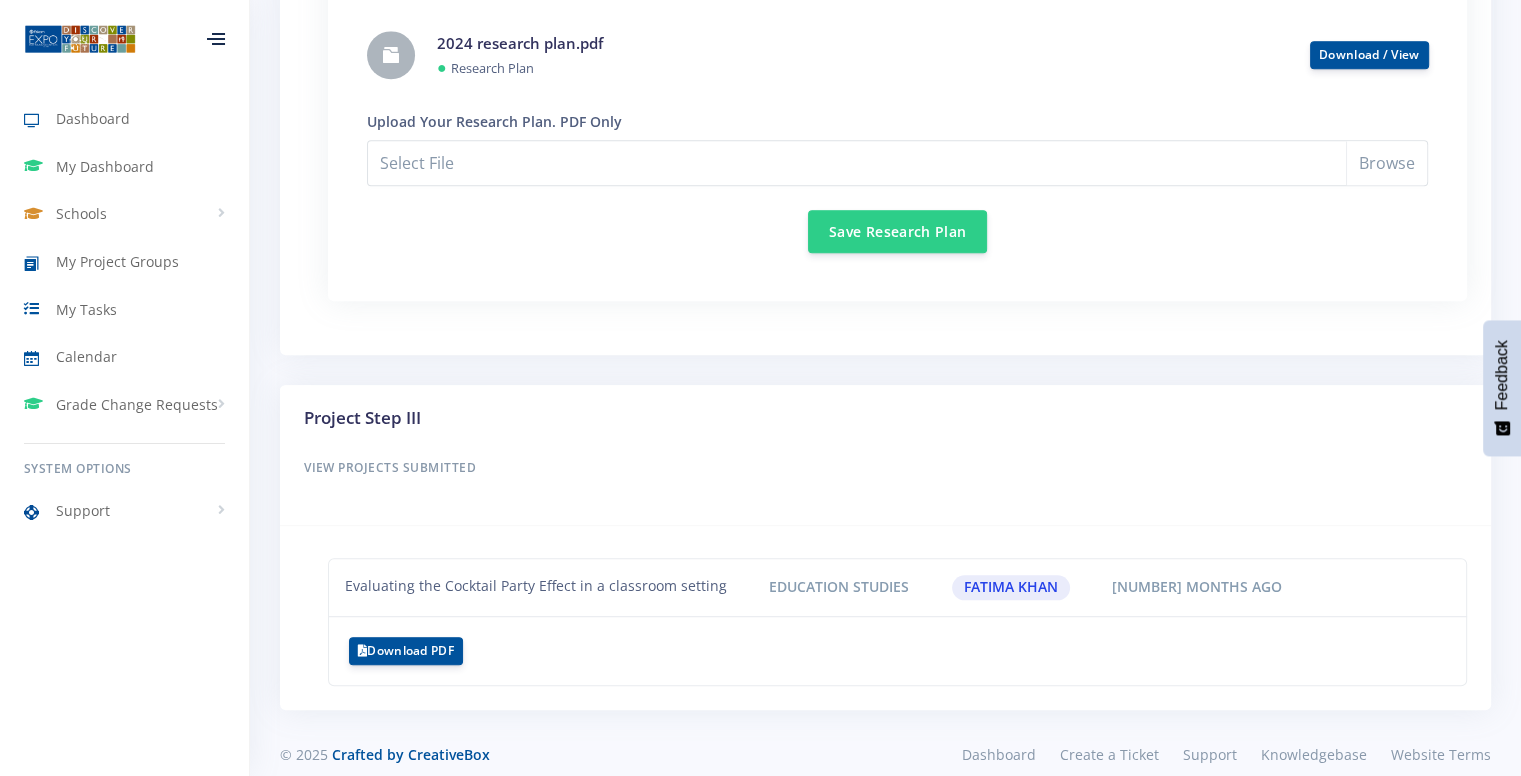 scroll, scrollTop: 1907, scrollLeft: 0, axis: vertical 